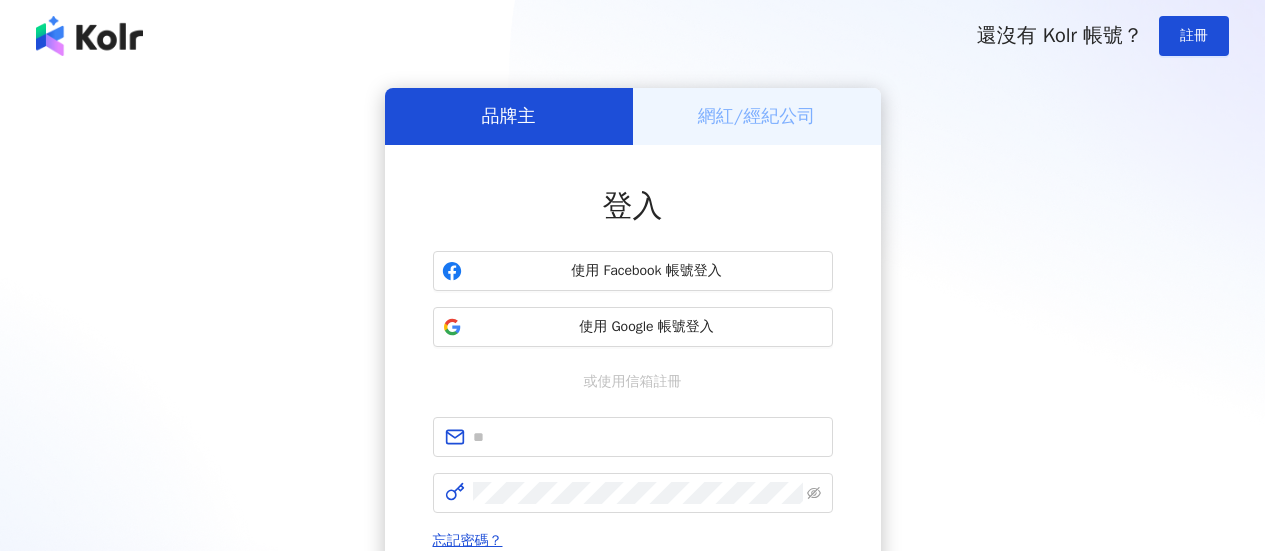 scroll, scrollTop: 0, scrollLeft: 0, axis: both 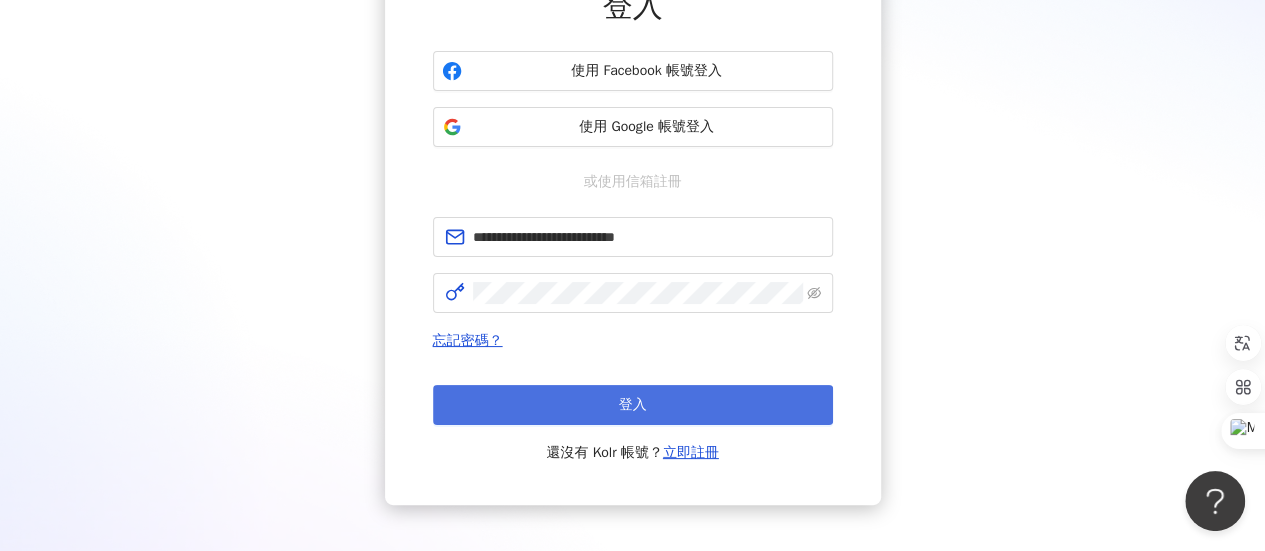 click on "登入" at bounding box center [633, 405] 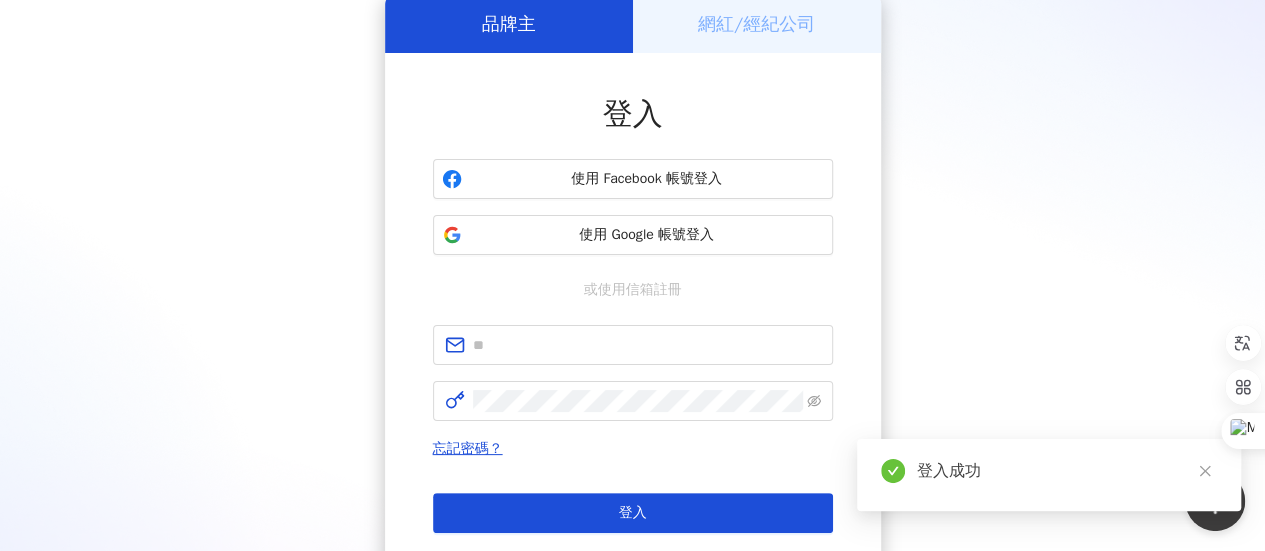 scroll, scrollTop: 0, scrollLeft: 0, axis: both 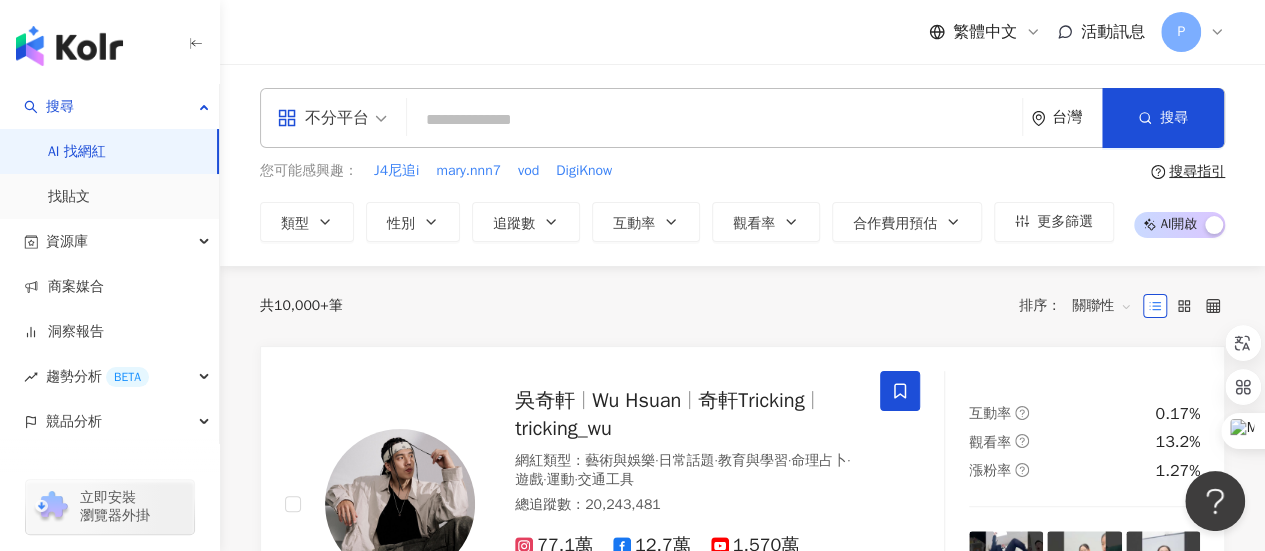 click at bounding box center [714, 120] 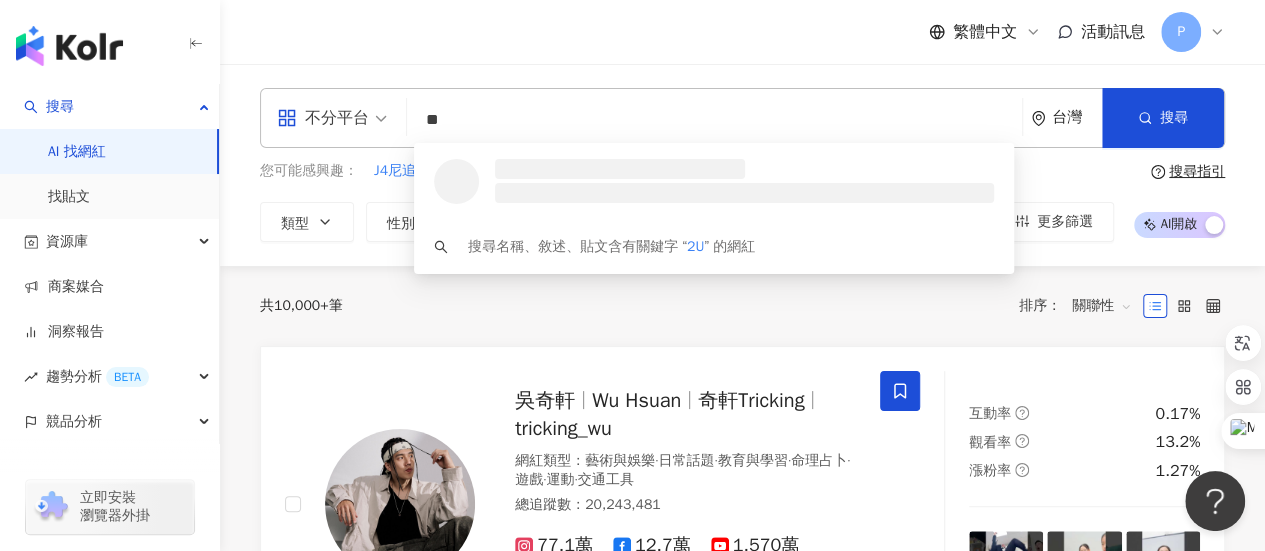 type on "*" 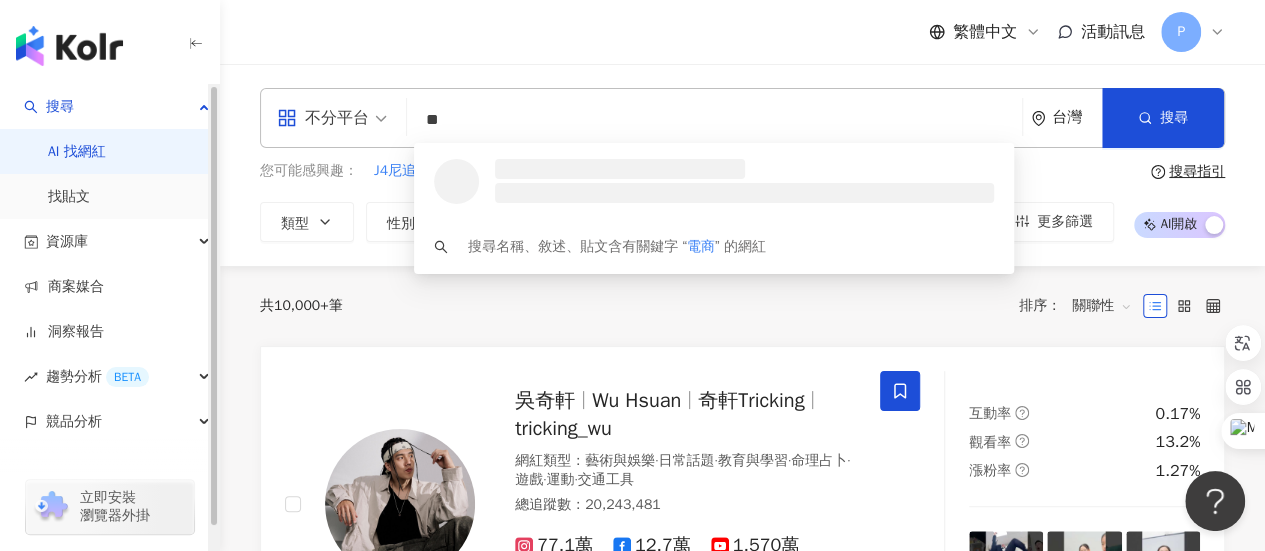 click on "不分平台" at bounding box center [323, 118] 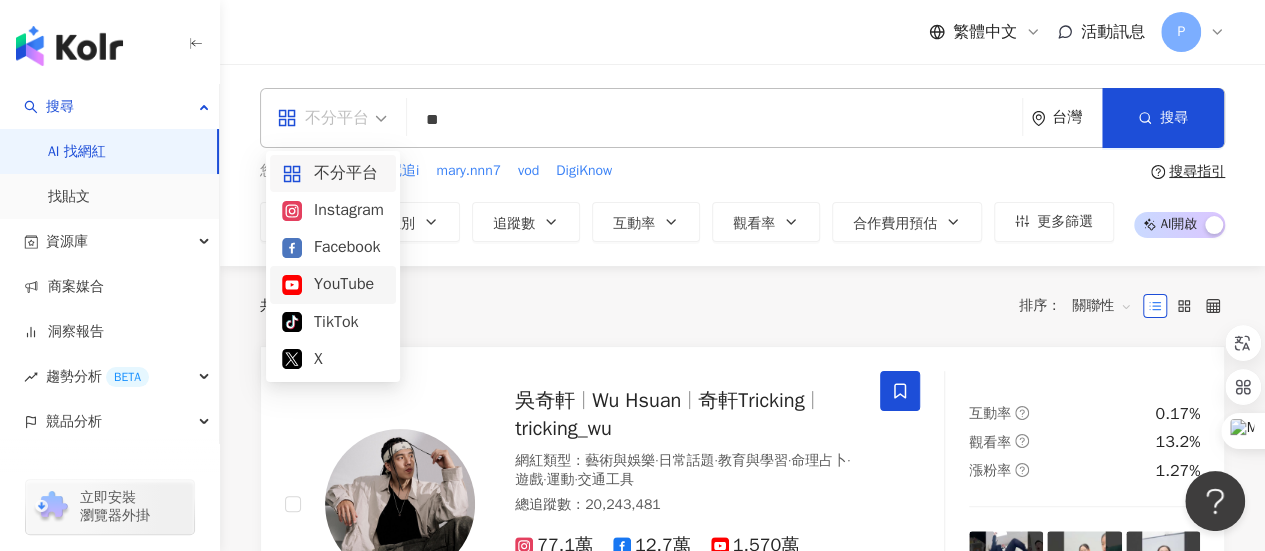 click on "YouTube" at bounding box center (333, 284) 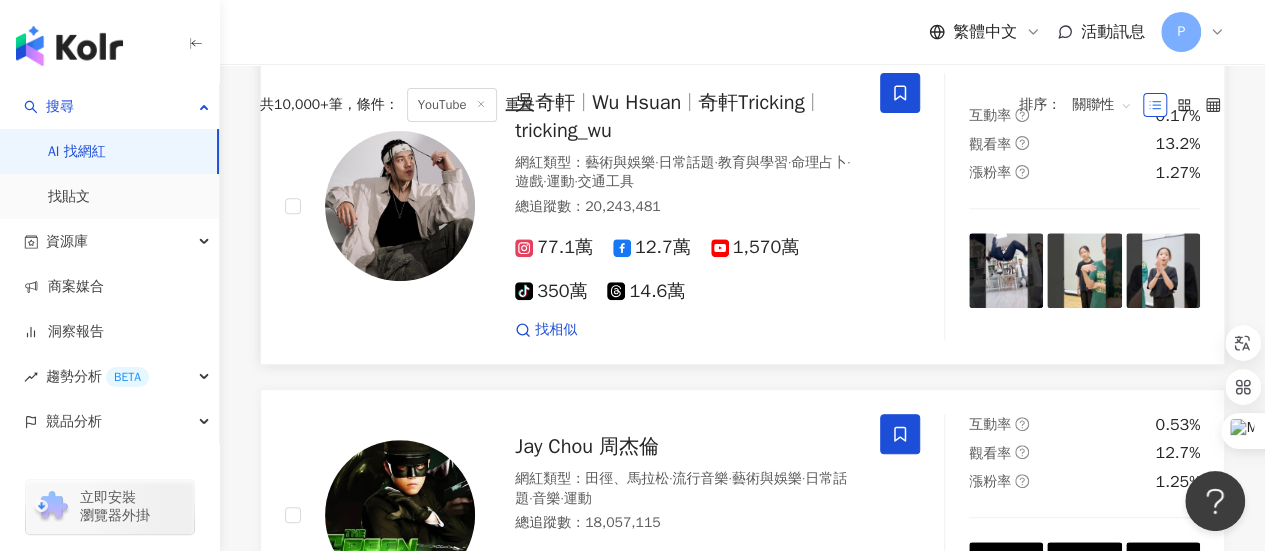 scroll, scrollTop: 0, scrollLeft: 0, axis: both 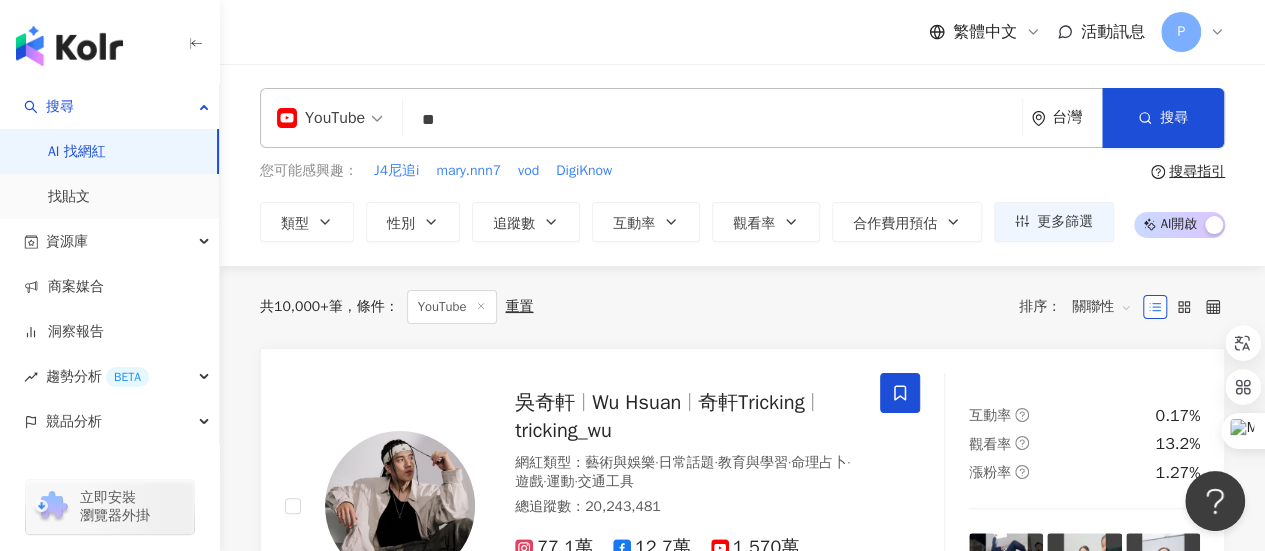 click on "**" at bounding box center (712, 120) 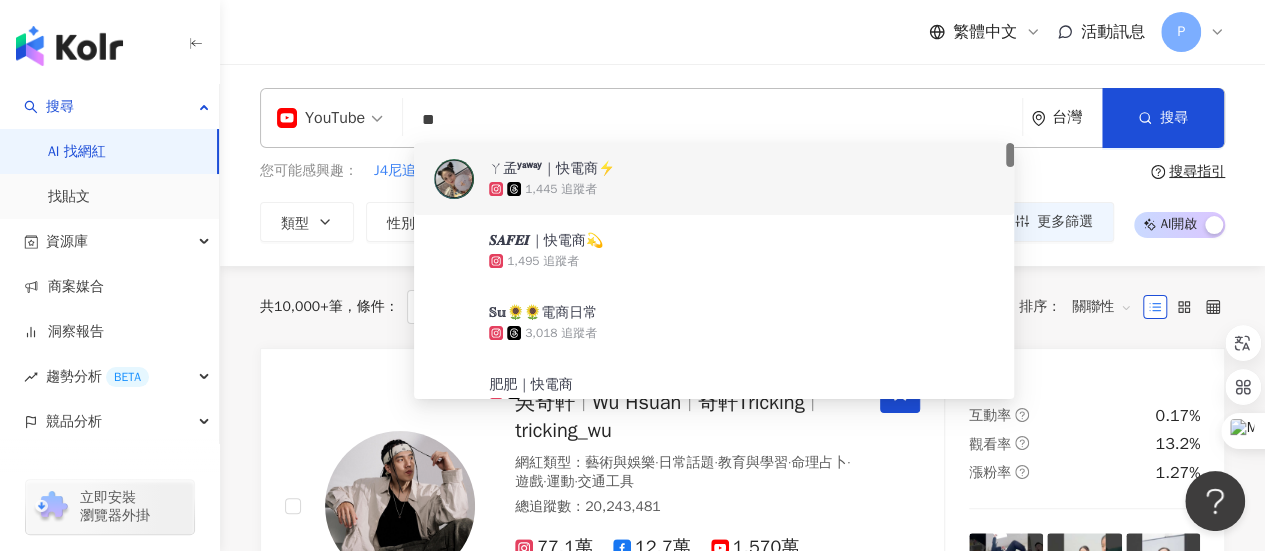 scroll, scrollTop: 68, scrollLeft: 0, axis: vertical 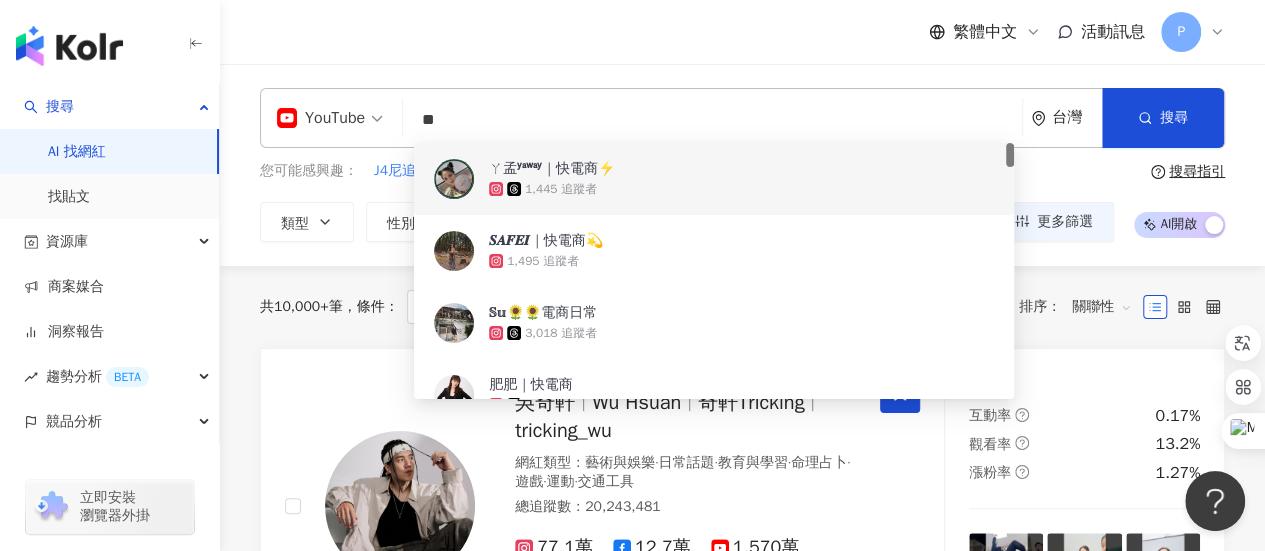 click on "**" at bounding box center [712, 120] 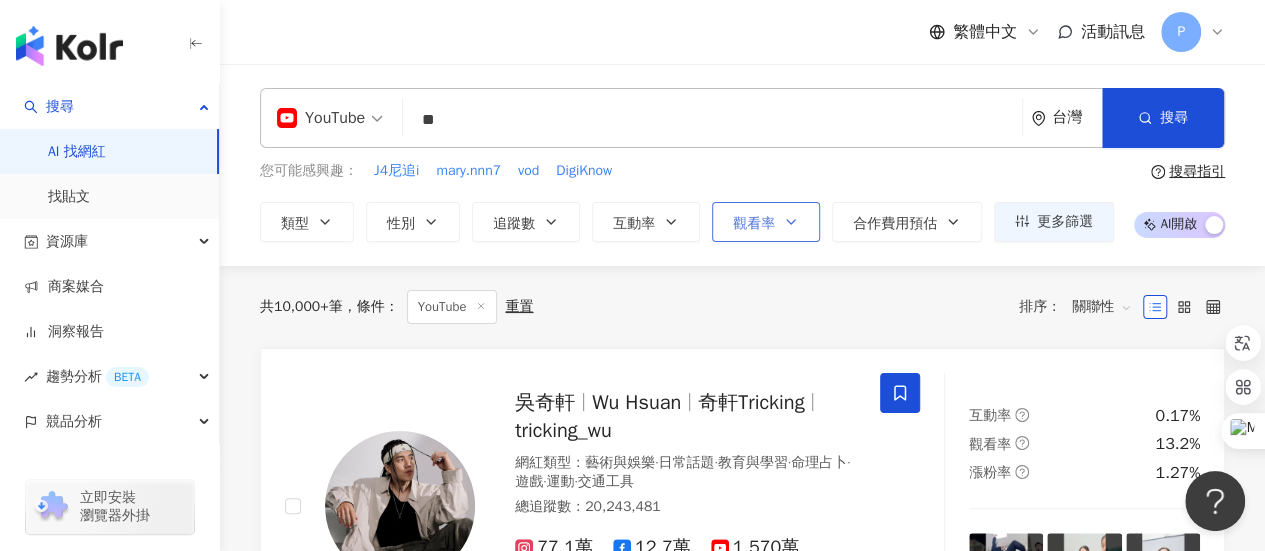 click on "觀看率" at bounding box center (754, 224) 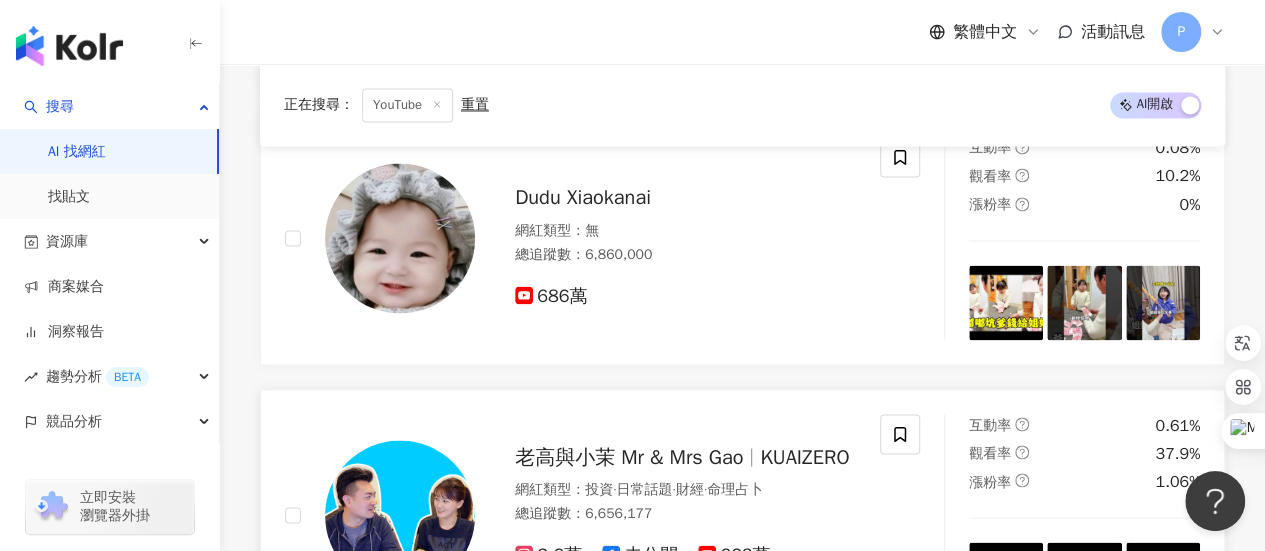 scroll, scrollTop: 1744, scrollLeft: 0, axis: vertical 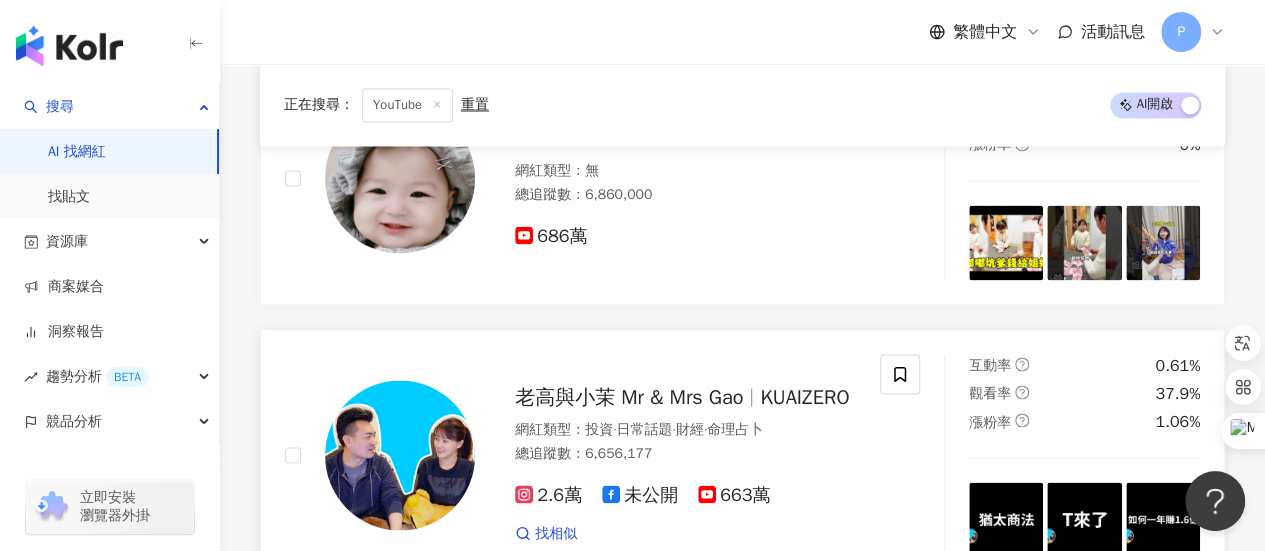 click at bounding box center [400, 455] 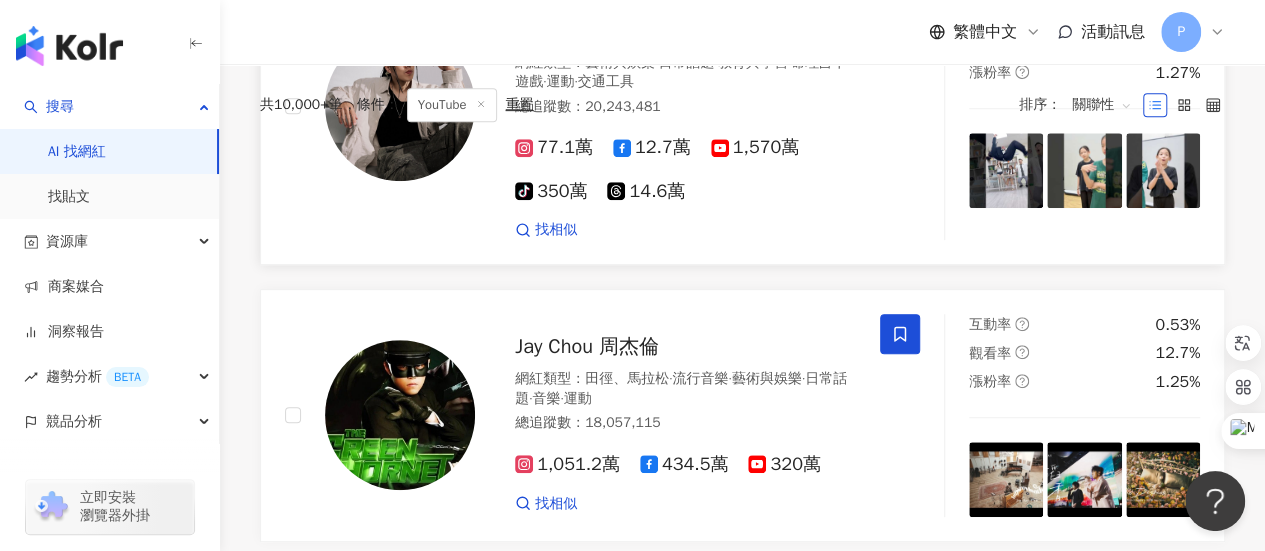 scroll, scrollTop: 0, scrollLeft: 0, axis: both 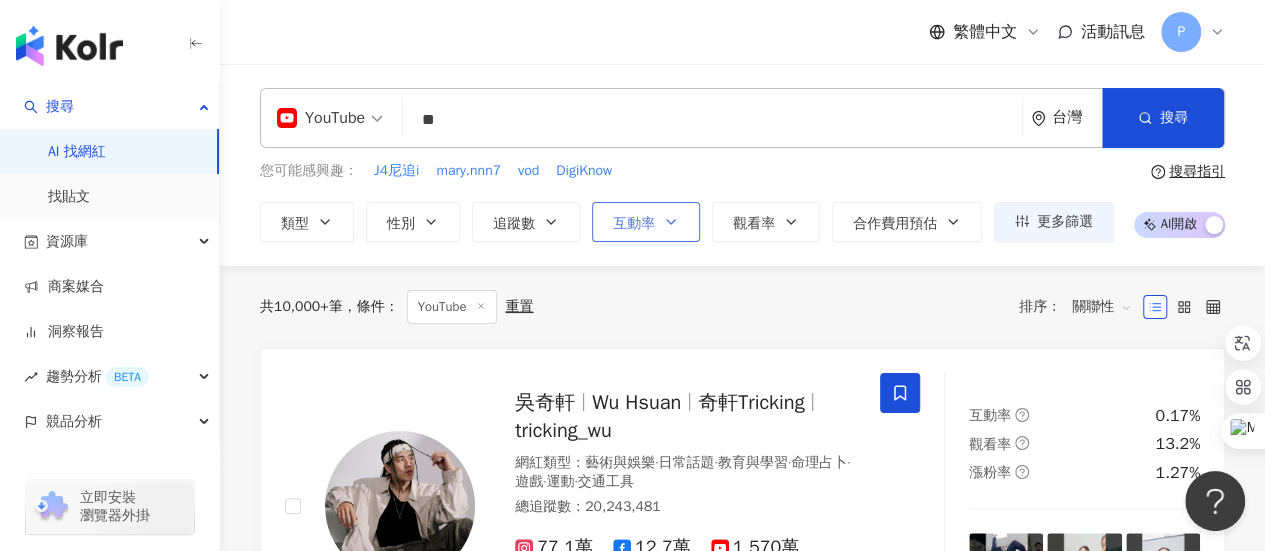 click on "互動率" at bounding box center [646, 222] 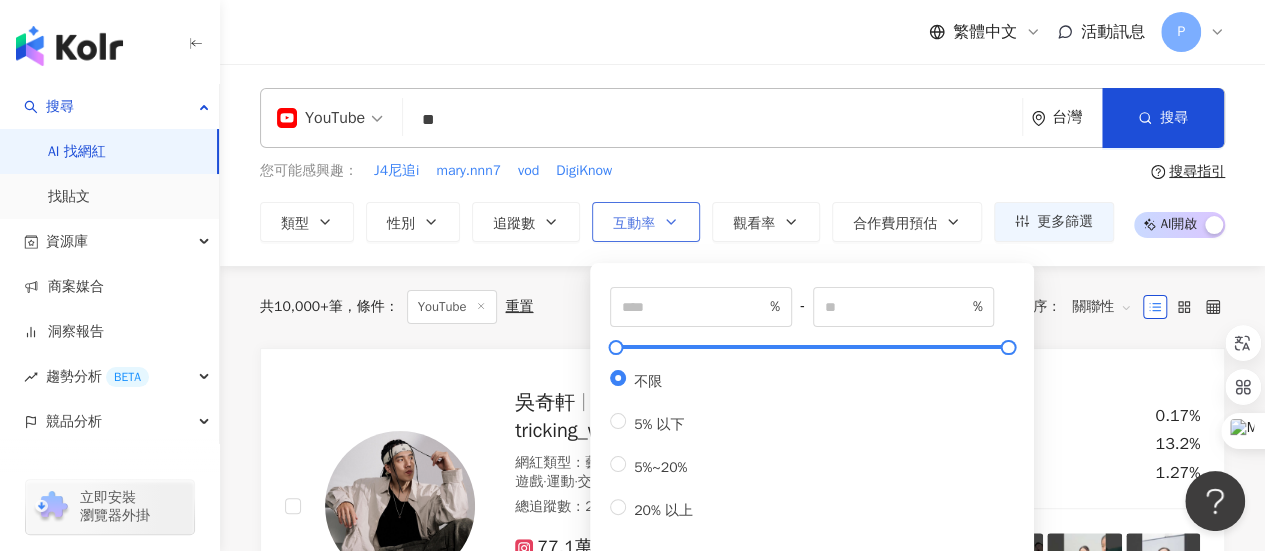 scroll, scrollTop: 100, scrollLeft: 0, axis: vertical 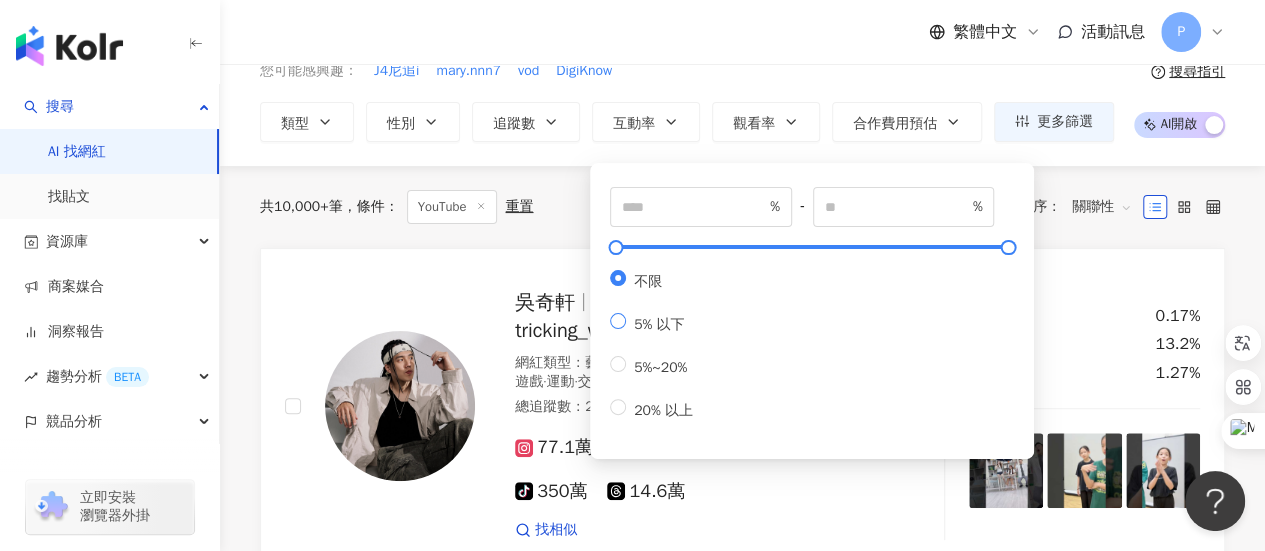 click on "5% 以下" at bounding box center (659, 324) 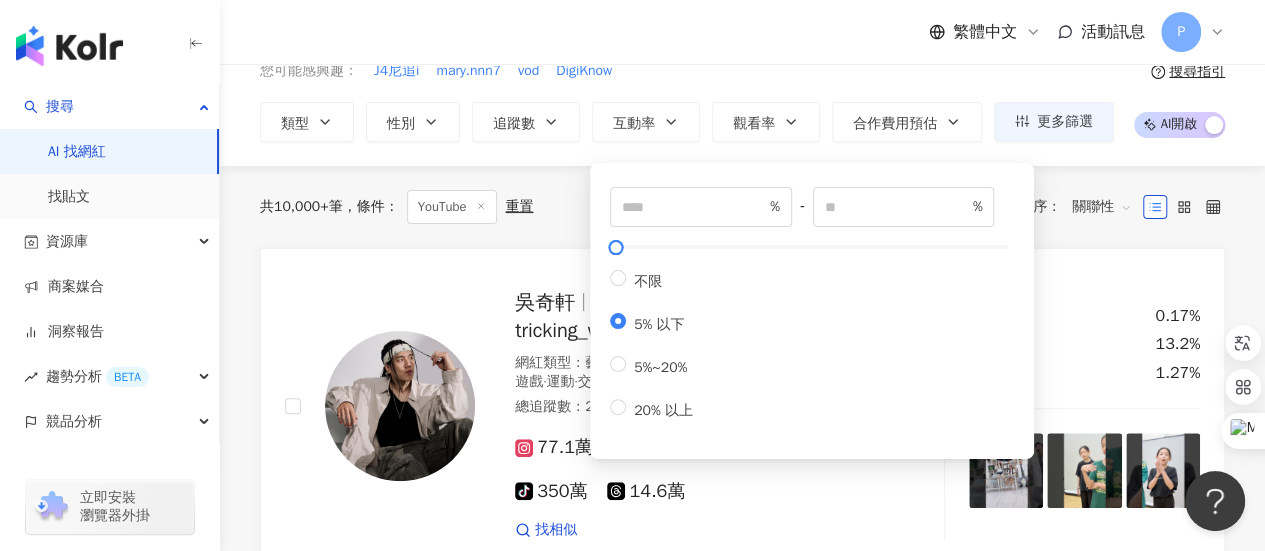 click on "不限 5% 以下 5%~20% 20% 以上" at bounding box center [659, 344] 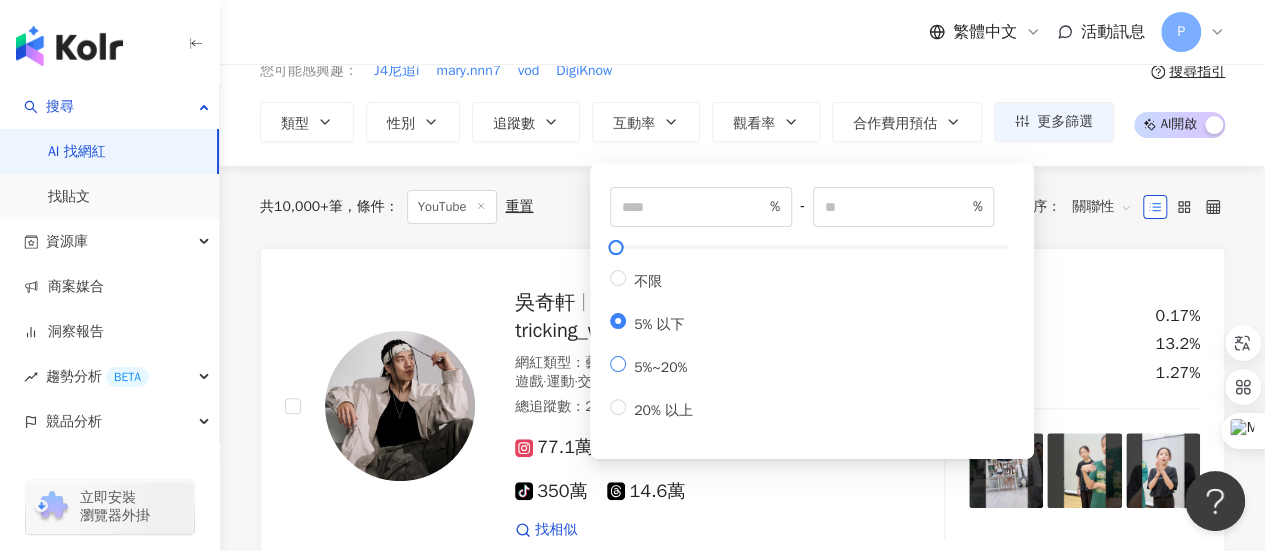 click on "5%~20%" at bounding box center (660, 367) 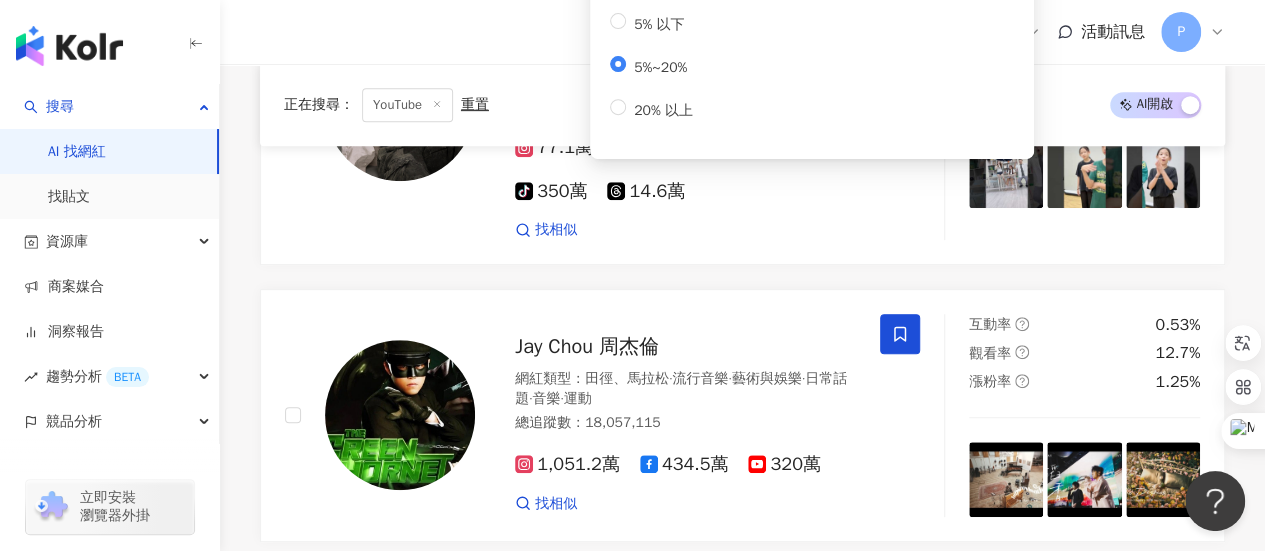 scroll, scrollTop: 100, scrollLeft: 0, axis: vertical 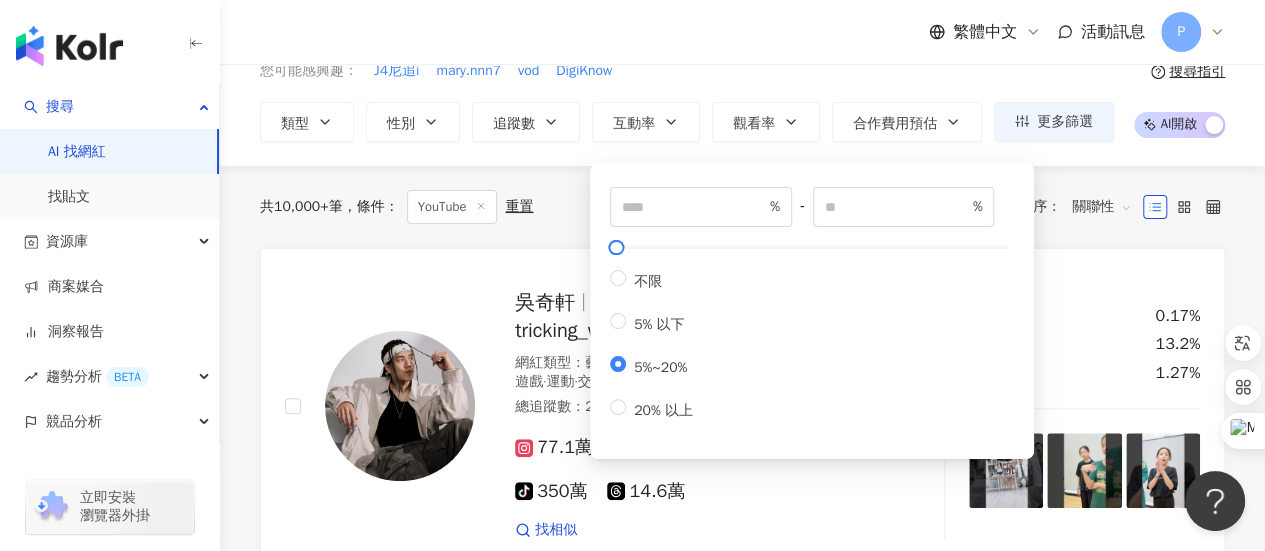 click on "YouTube ** 台灣 搜尋 1f4e2539-bbec-41a4-8132-bb59f3e89704 854a8503-39b4-48bc-9e80-866fc356cde9 ㄚ孟ʸᵃʷᵃʸ｜快電商⚡️ 1,445   追蹤者 𝑺𝑨𝑭𝑬𝑰｜快電商💫 1,495   追蹤者 𝕊𝕦🌻🌻電商日常 3,018   追蹤者 肥肥｜快電商 2,380   追蹤者 電商隨筆 Hsien 6,701   追蹤者 您可能感興趣： J4尼追i  mary.nnn7  vod  DigiKnow  類型 性別 追蹤數 互動率 觀看率 合作費用預估  更多篩選 %  -  % 不限 10% 以下 10%~50% 50%~200% 200% 以上 * %  -  ** % 不限 5% 以下 5%~20% 20% 以上 搜尋指引 AI  開啟 AI  關閉" at bounding box center [742, 65] 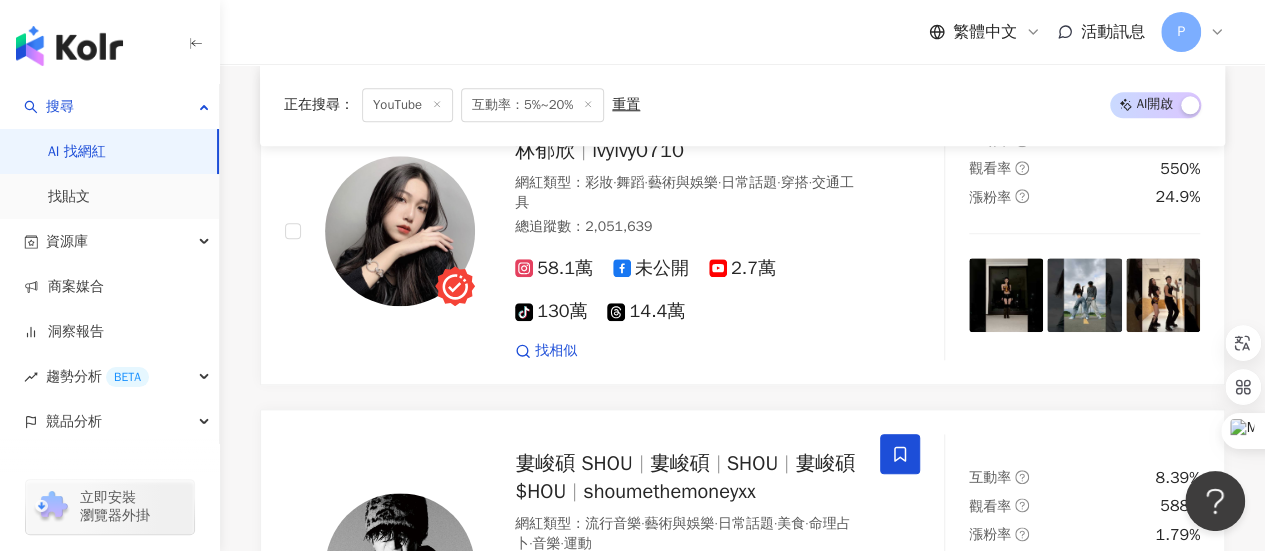 scroll, scrollTop: 900, scrollLeft: 0, axis: vertical 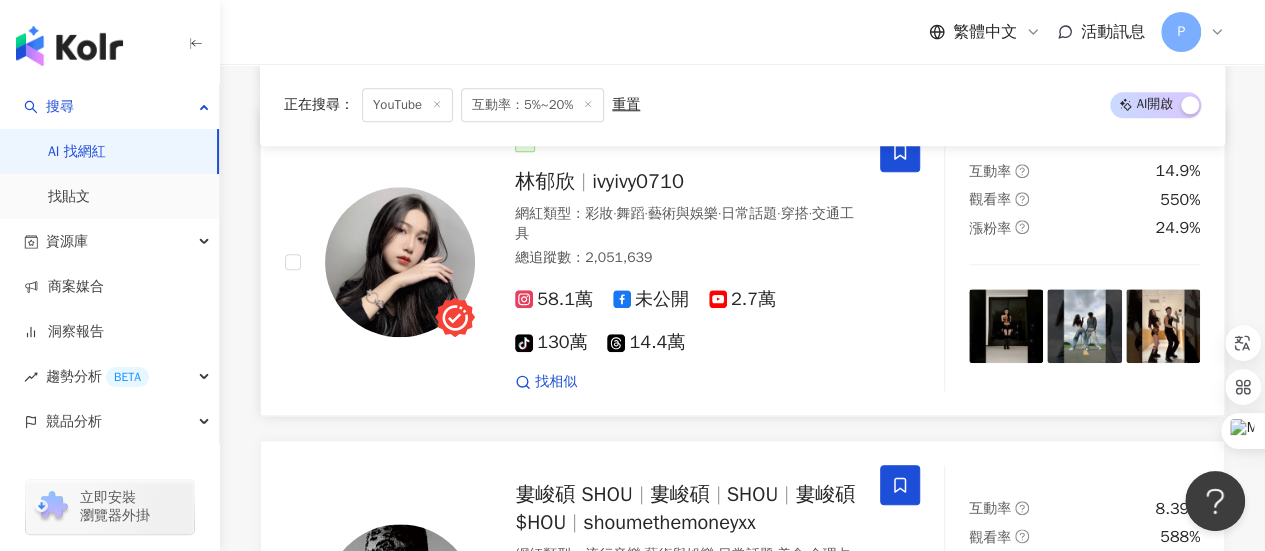 click on "交通工具" at bounding box center [684, 223] 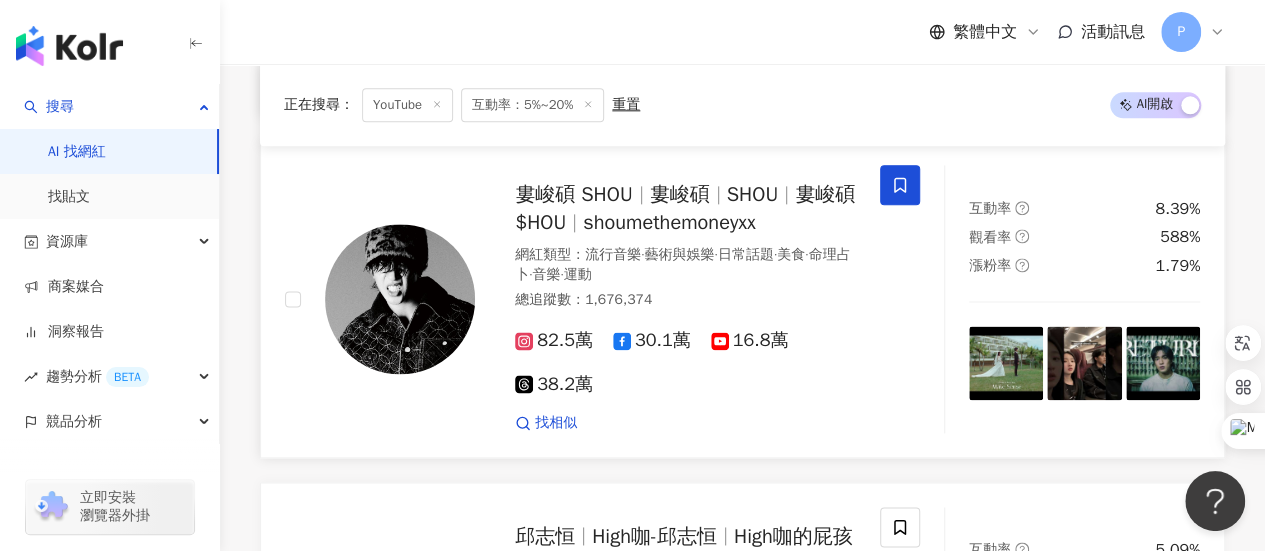scroll, scrollTop: 800, scrollLeft: 0, axis: vertical 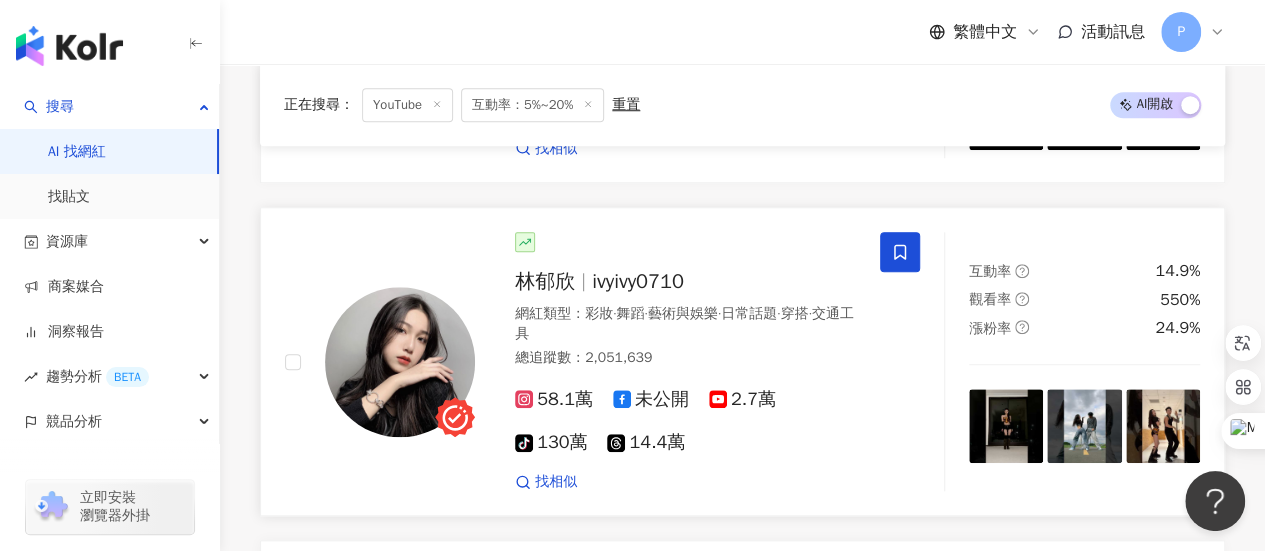 click on "藝術與娛樂" at bounding box center [683, 313] 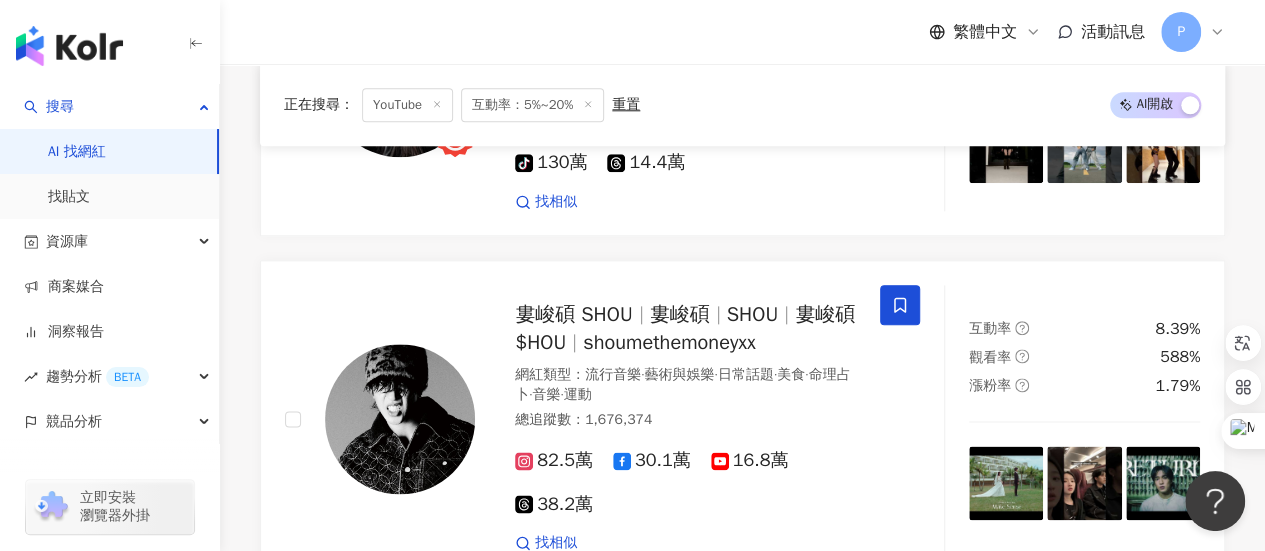 scroll, scrollTop: 907, scrollLeft: 0, axis: vertical 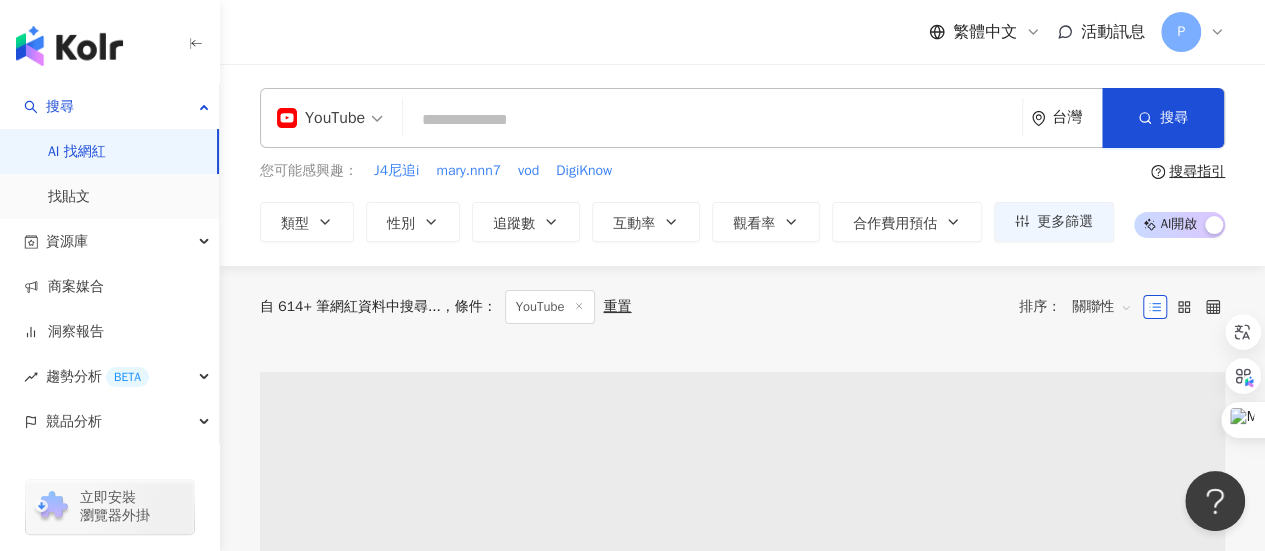 click at bounding box center (69, 46) 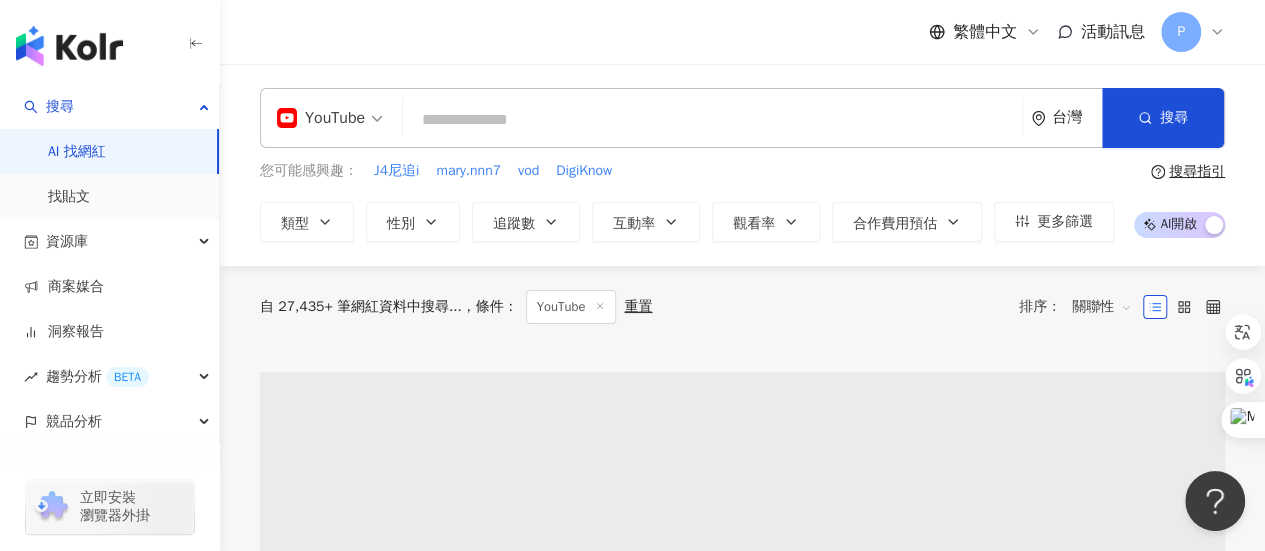 click on "P" at bounding box center (1193, 32) 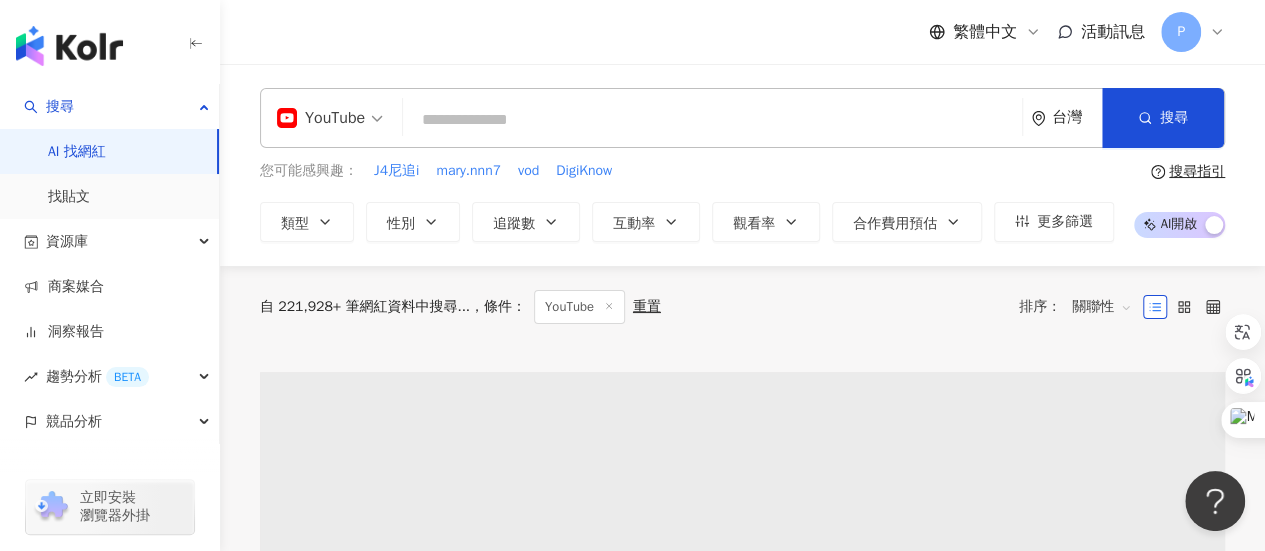 click on "P" at bounding box center (1193, 32) 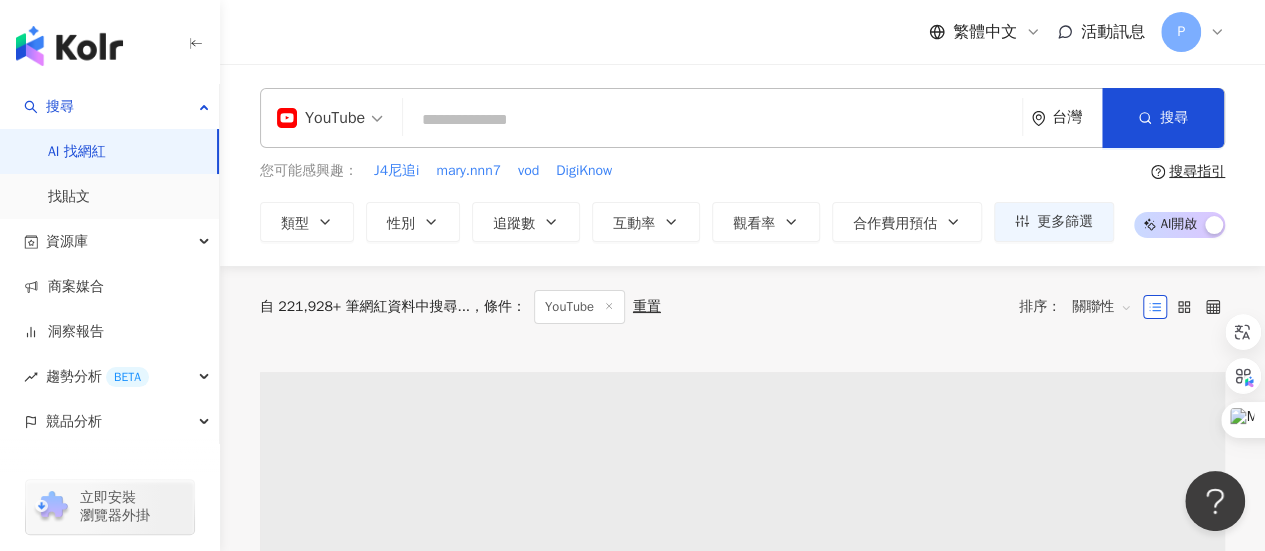 click on "繁體中文 活動訊息 P" at bounding box center [742, 32] 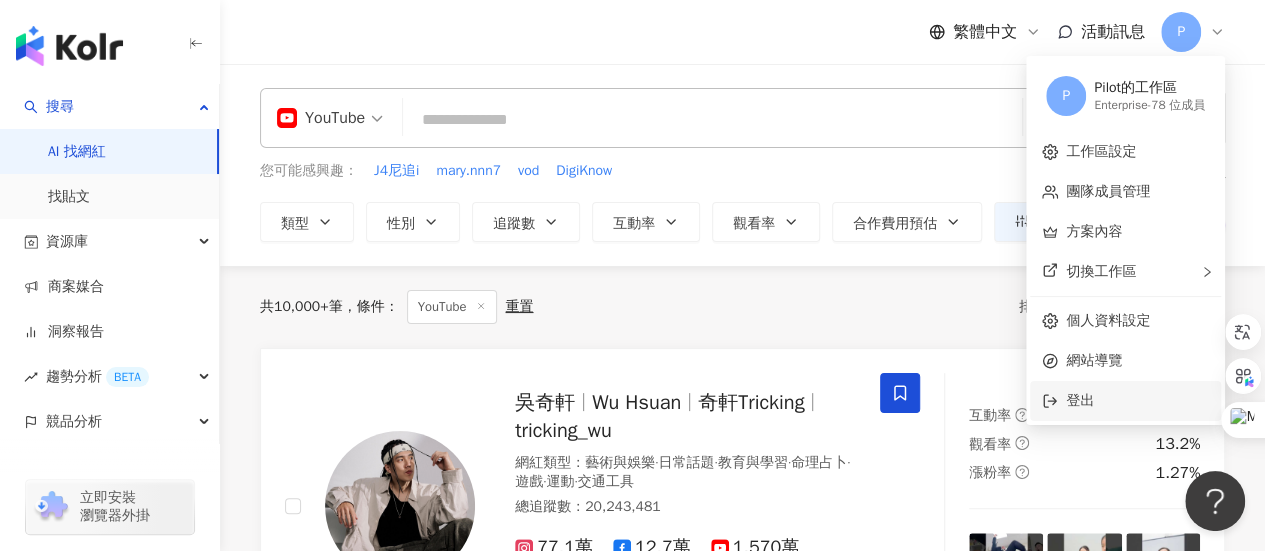 click on "登出" at bounding box center [1080, 400] 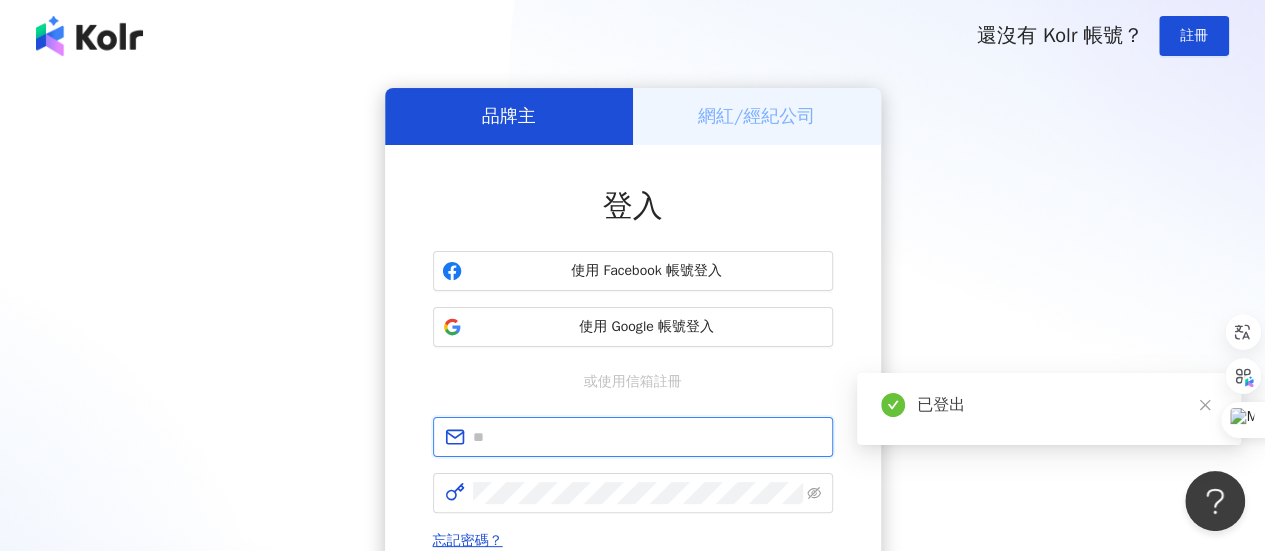 type on "**********" 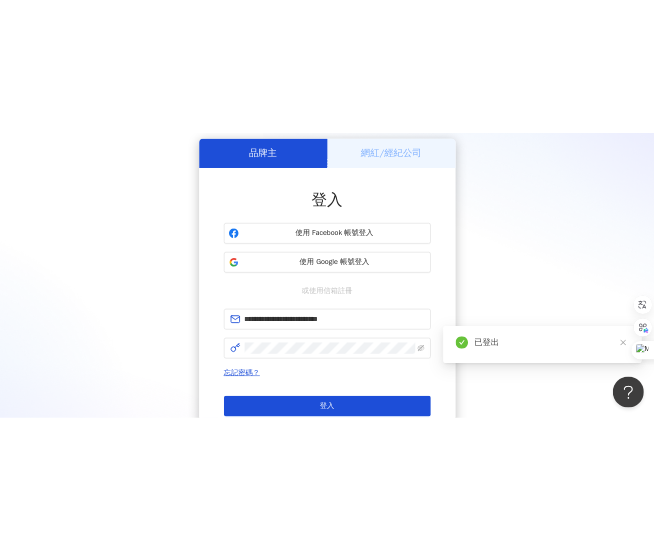 scroll, scrollTop: 0, scrollLeft: 0, axis: both 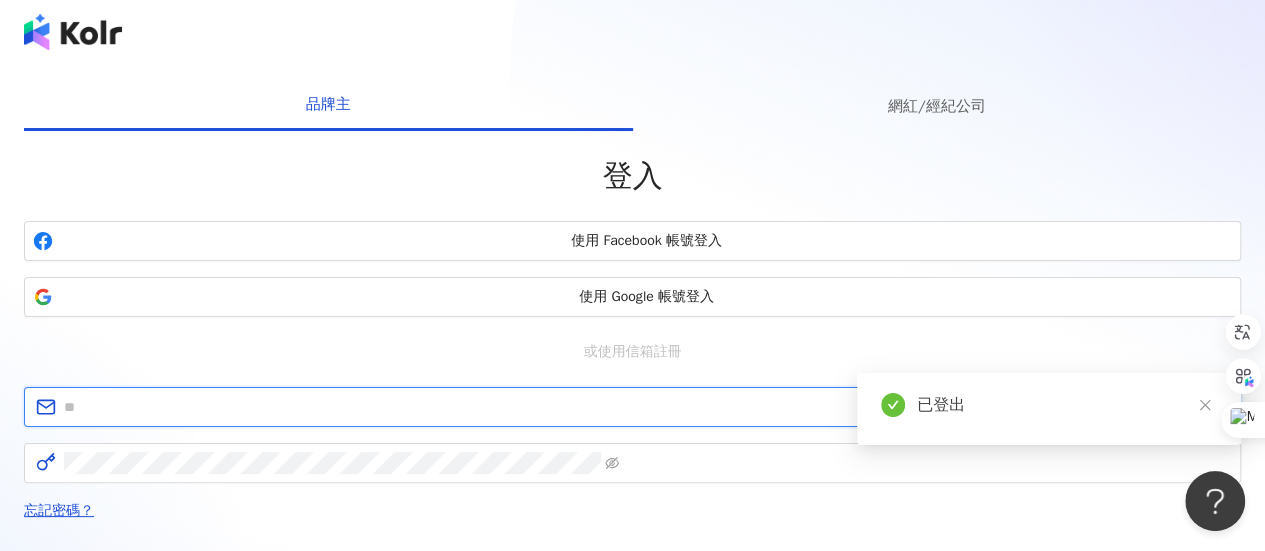 type on "**********" 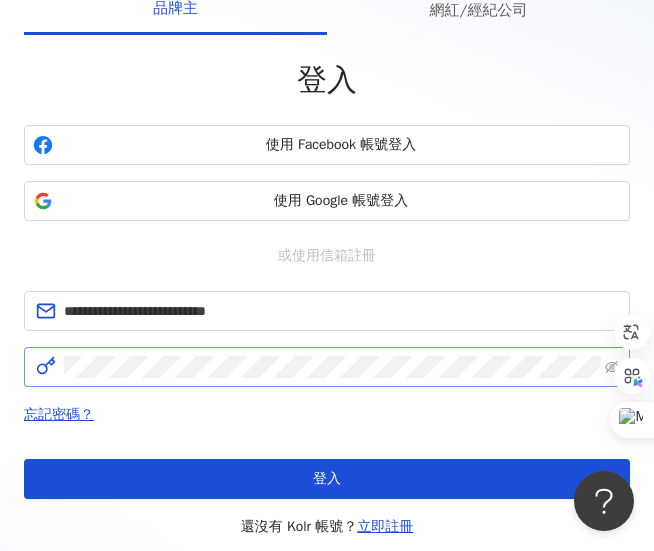 scroll, scrollTop: 100, scrollLeft: 0, axis: vertical 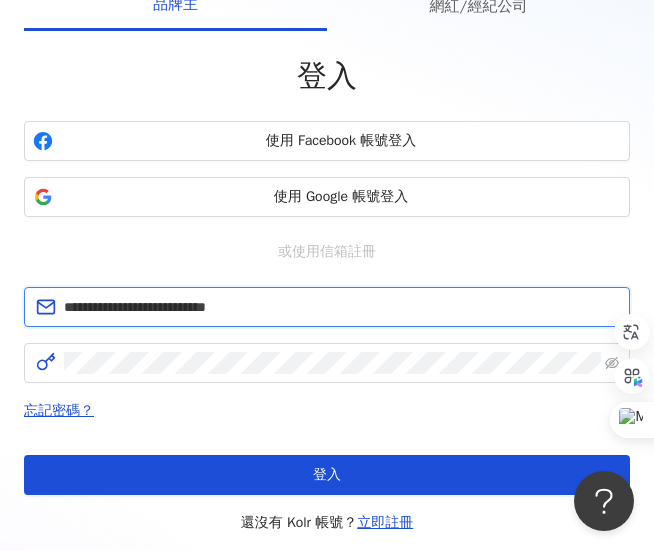 click on "**********" at bounding box center [341, 307] 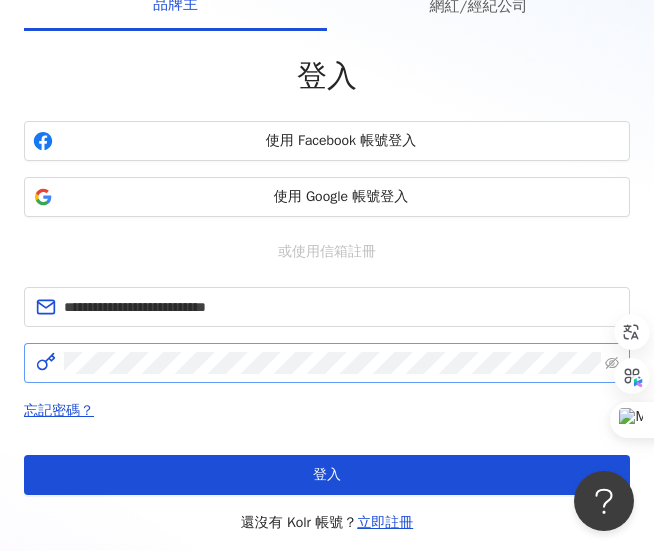 drag, startPoint x: 195, startPoint y: 376, endPoint x: 236, endPoint y: 347, distance: 50.219517 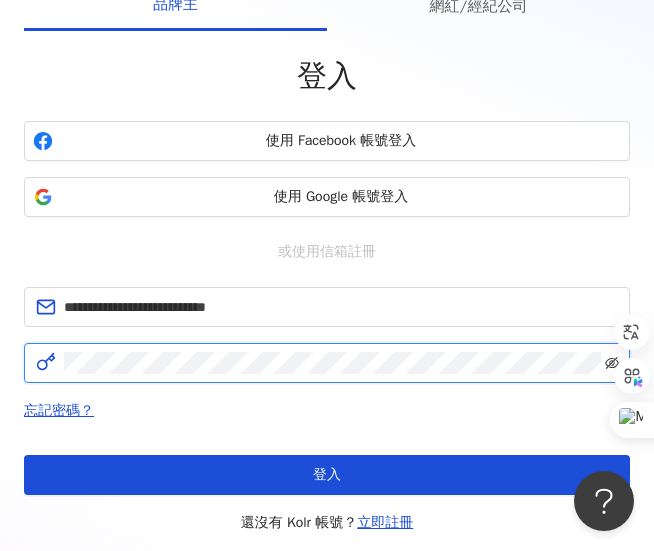 click 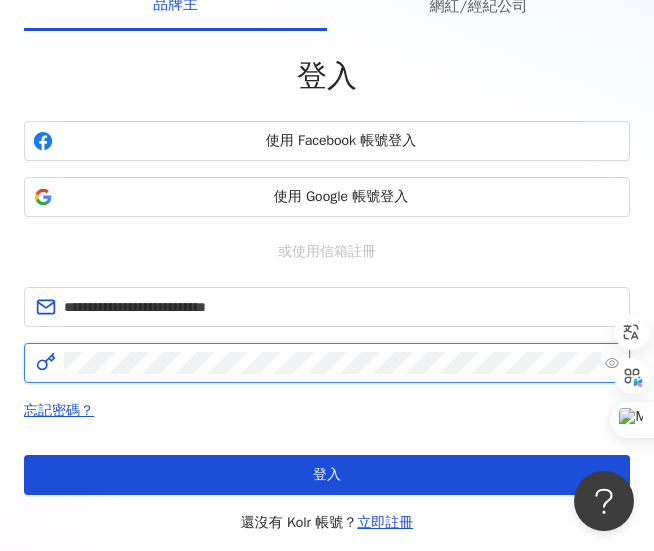 click on "**********" at bounding box center [327, 175] 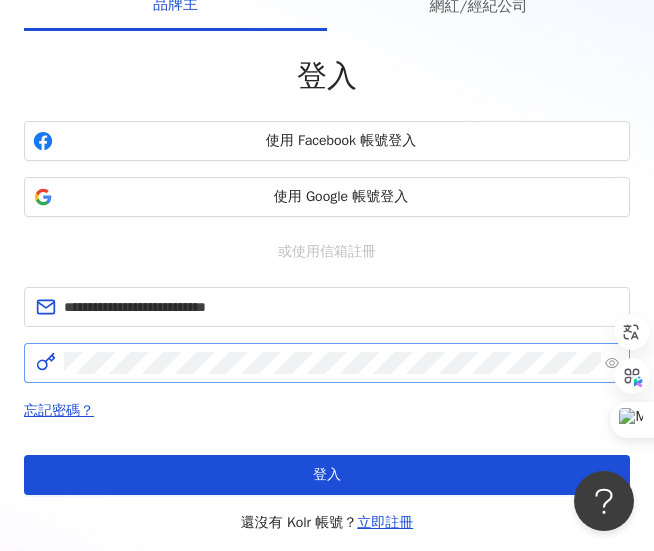 click on "**********" at bounding box center [327, 257] 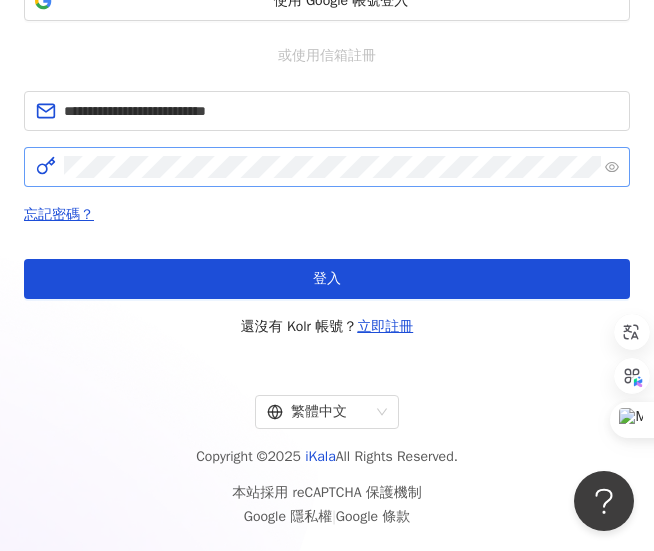 click on "登入" at bounding box center [327, 279] 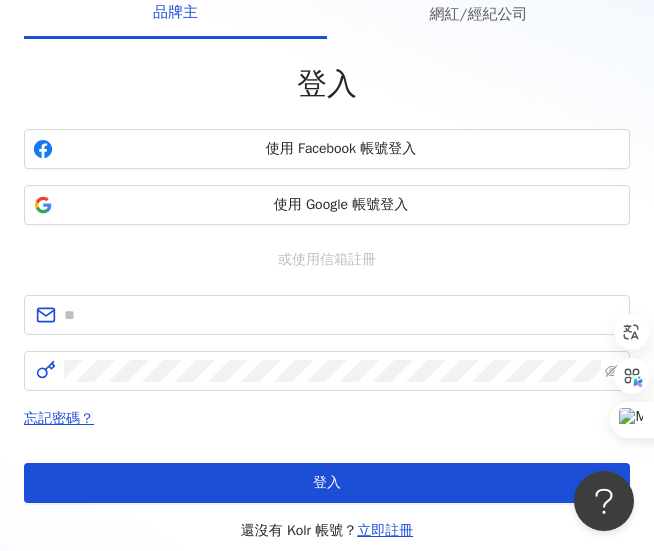 scroll, scrollTop: 296, scrollLeft: 0, axis: vertical 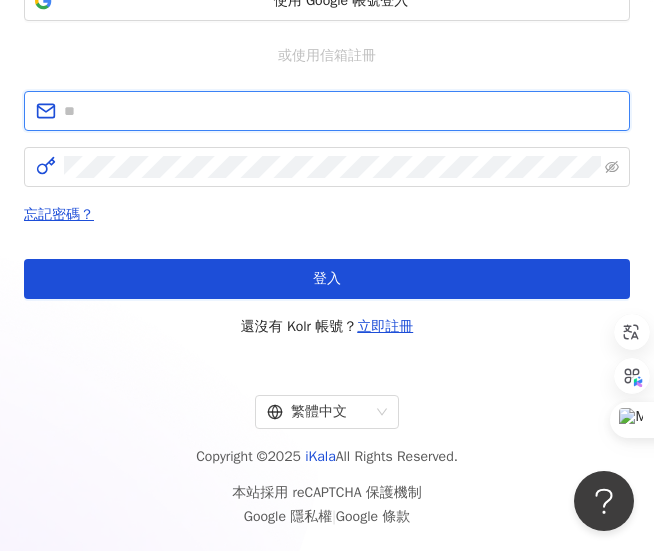 type on "**********" 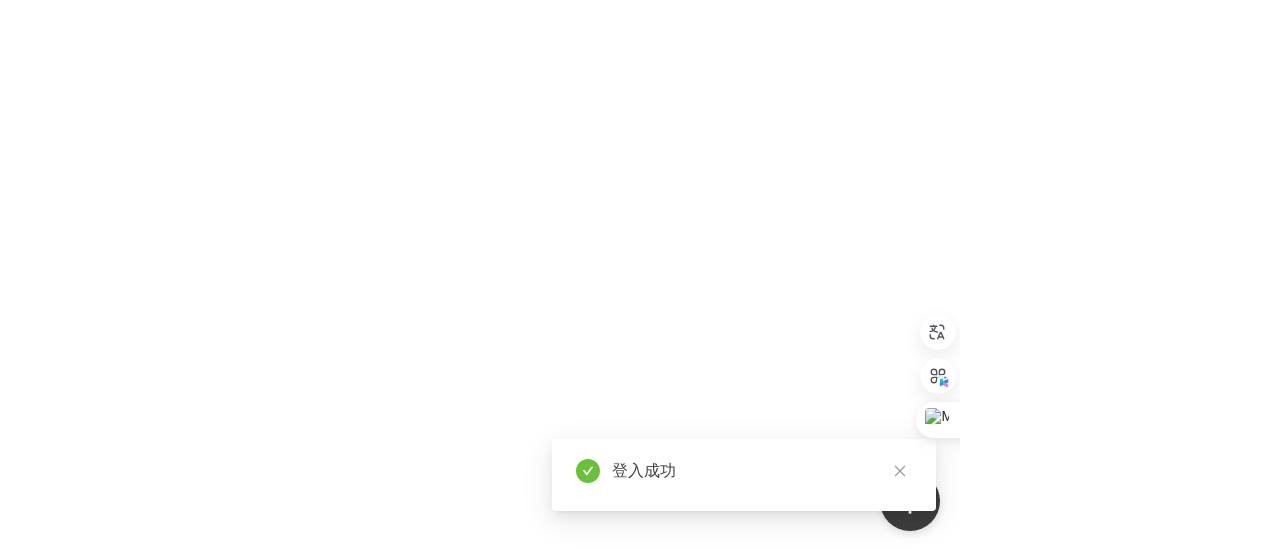 scroll, scrollTop: 0, scrollLeft: 0, axis: both 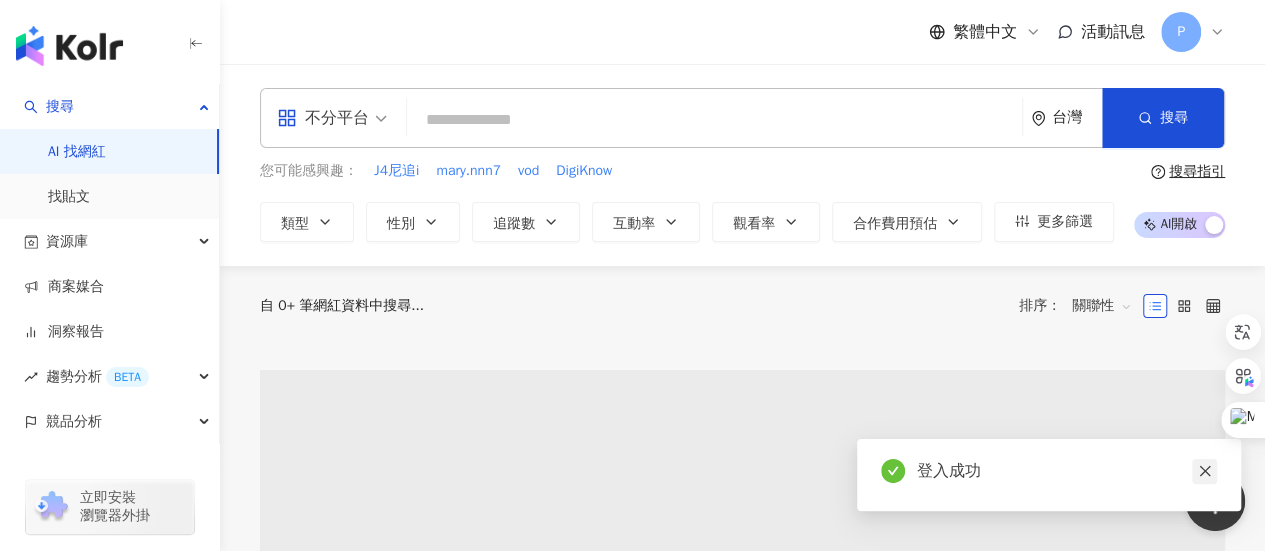 click 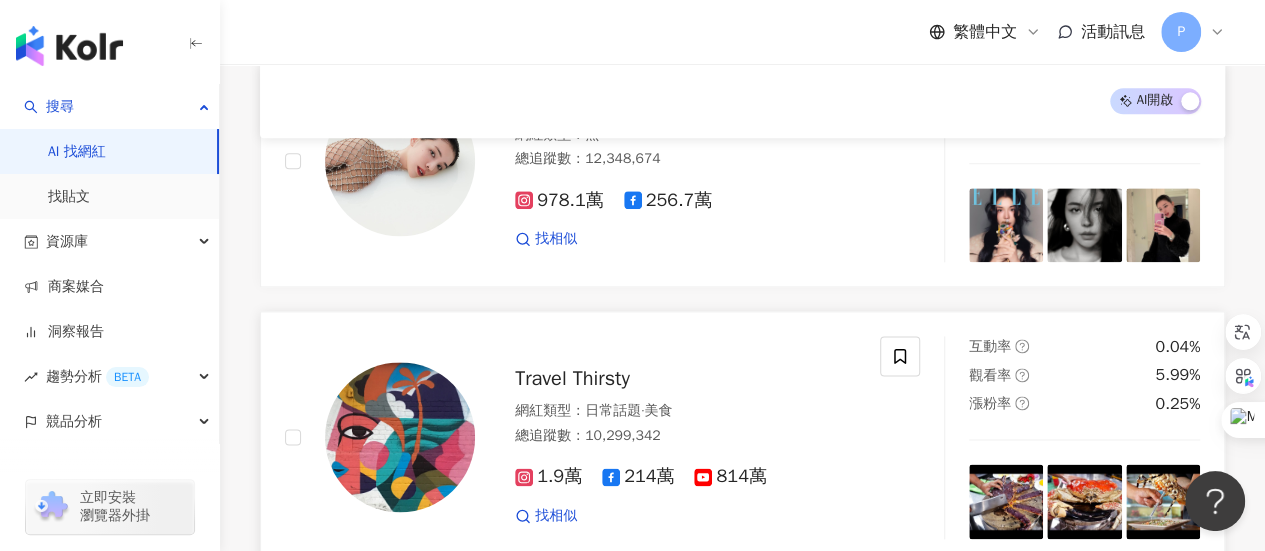 scroll, scrollTop: 1300, scrollLeft: 0, axis: vertical 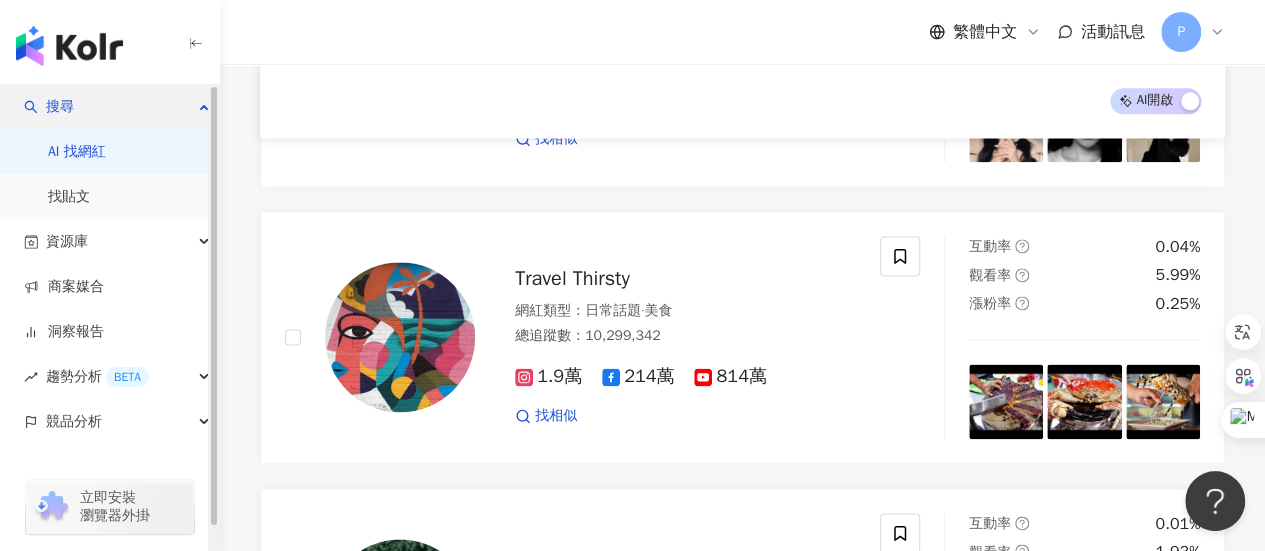 click on "搜尋" at bounding box center (60, 106) 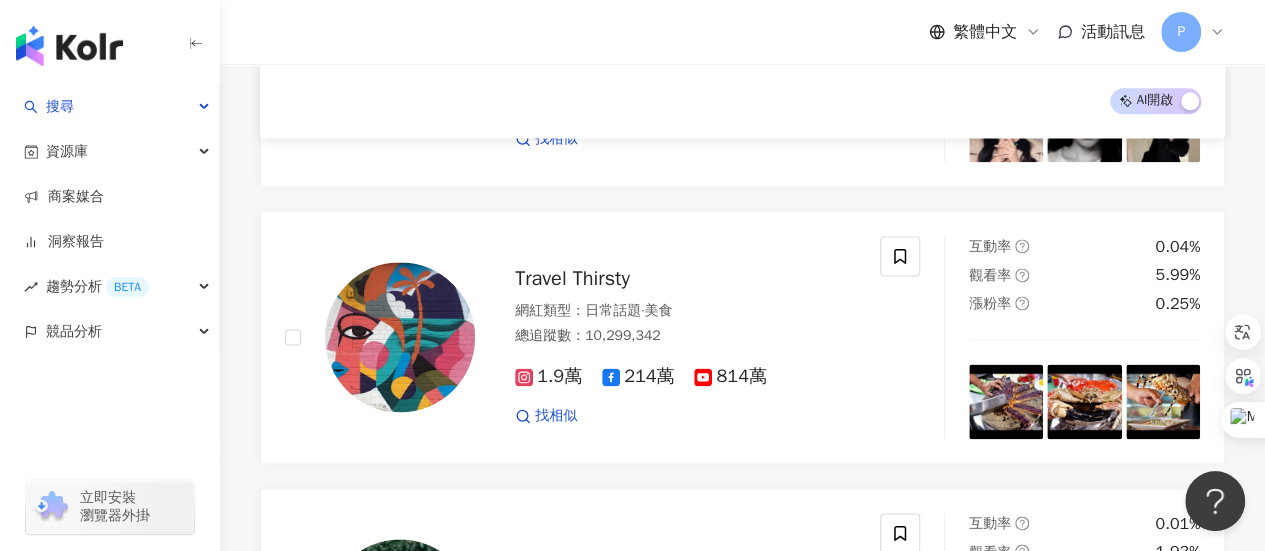 click on "AI  開啟 AI  關閉 吳奇軒 Wu Hsuan 奇軒Tricking tricking_wu 網紅類型 ： 藝術與娛樂  ·  日常話題  ·  教育與學習  ·  命理占卜  ·  遊戲  ·  運動  ·  交通工具 總追蹤數 ： 20,243,481 77.1萬 12.7萬 1,570萬 tiktok-icon 350萬 14.6萬 找相似 互動率 0.17% 觀看率 13.2% 漲粉率 1.27% Razer 網紅類型 ： 無 總追蹤數 ： 10,847,774 1,084.8萬 互動率 0% 觀看率 0.03% 漲粉率 -0% Jay Chou 周杰倫 網紅類型 ： 田徑、馬拉松  ·  流行音樂  ·  藝術與娛樂  ·  日常話題  ·  音樂  ·  運動 總追蹤數 ： 18,057,115 1,051.2萬 434.5萬 320萬 找相似 互動率 0.99% 觀看率 16.8% 漲粉率 2.7% 李毓芬 Tia 網紅類型 ： 無 總追蹤數 ： 12,348,674 978.1萬 256.7萬 找相似 互動率 3.08% 觀看率 0% 漲粉率 -7.09% Travel Thirsty  網紅類型 ： 日常話題  ·  美食 總追蹤數 ： 10,299,342 1.9萬 214萬 814萬 找相似 互動率 0.04% 觀看率 5.99% 漲粉率 0.25% Zijun and Tang San ：  ·" at bounding box center [742, 964] 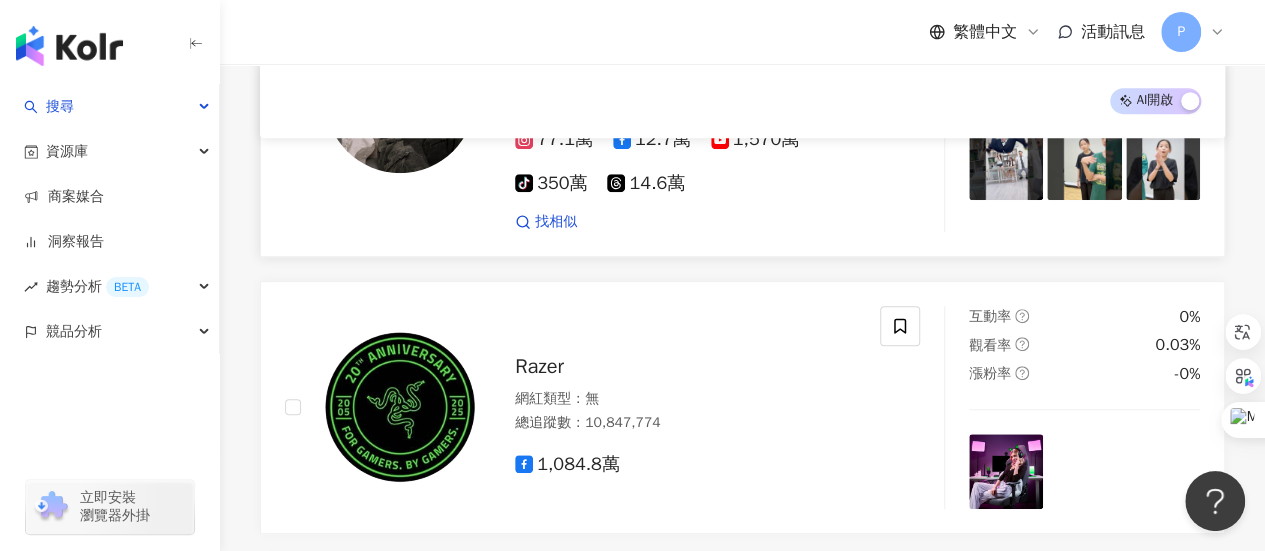 scroll, scrollTop: 0, scrollLeft: 0, axis: both 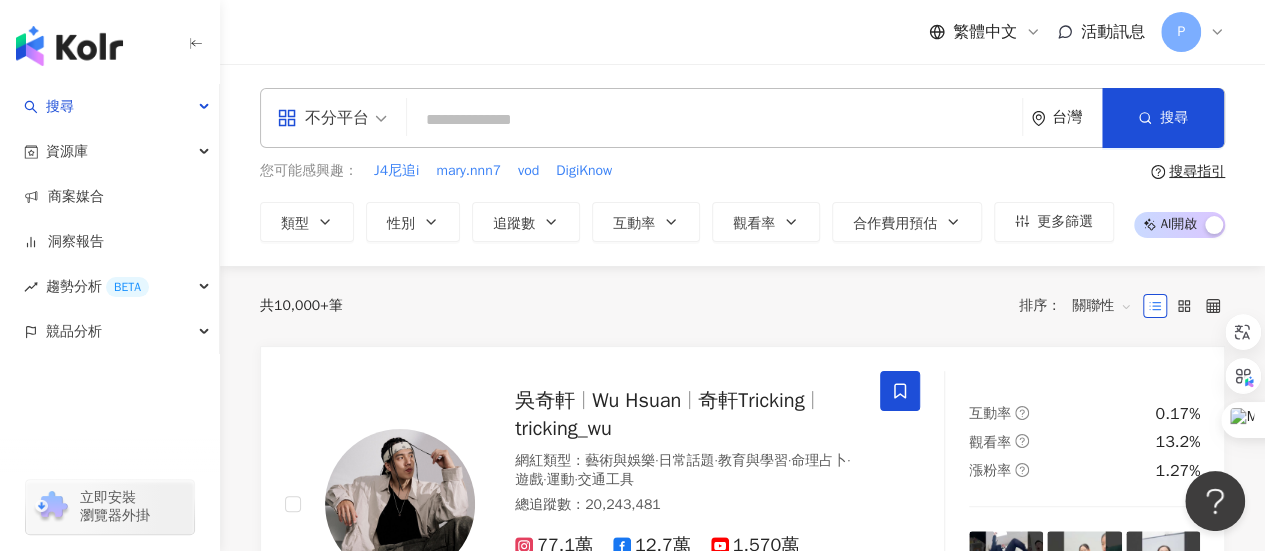 click on "不分平台 台灣 搜尋" at bounding box center [742, 118] 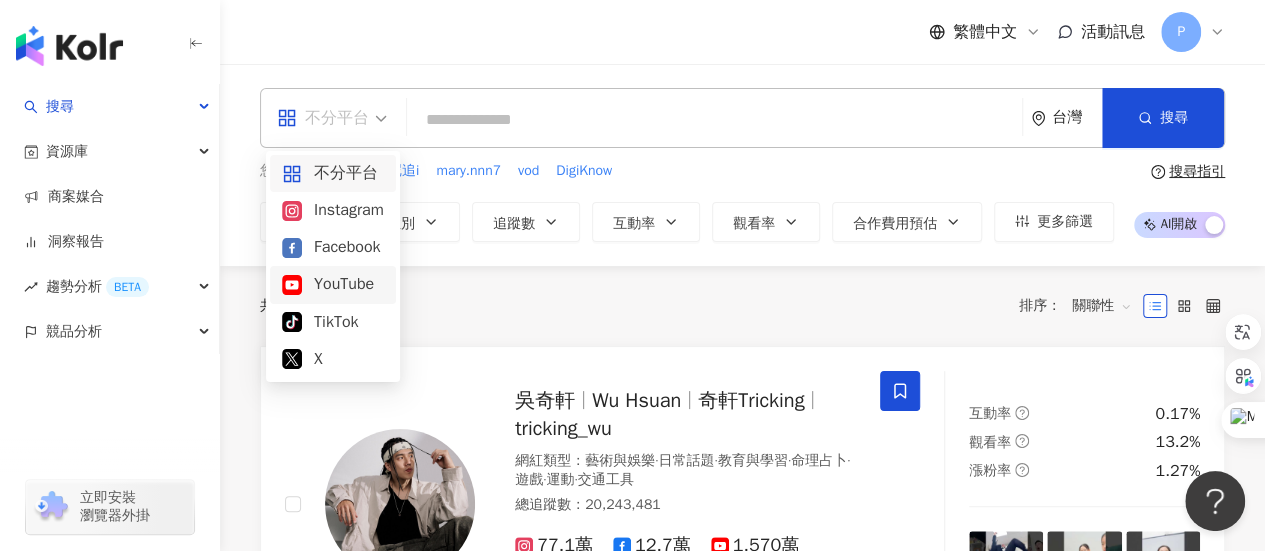 click on "YouTube" at bounding box center (333, 284) 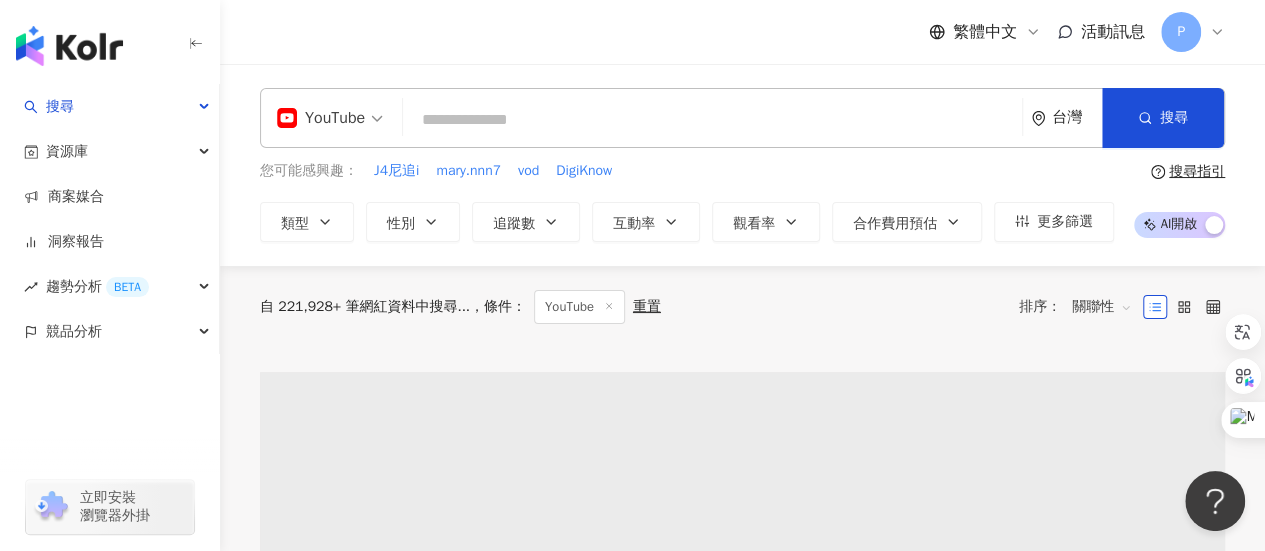 click at bounding box center (712, 120) 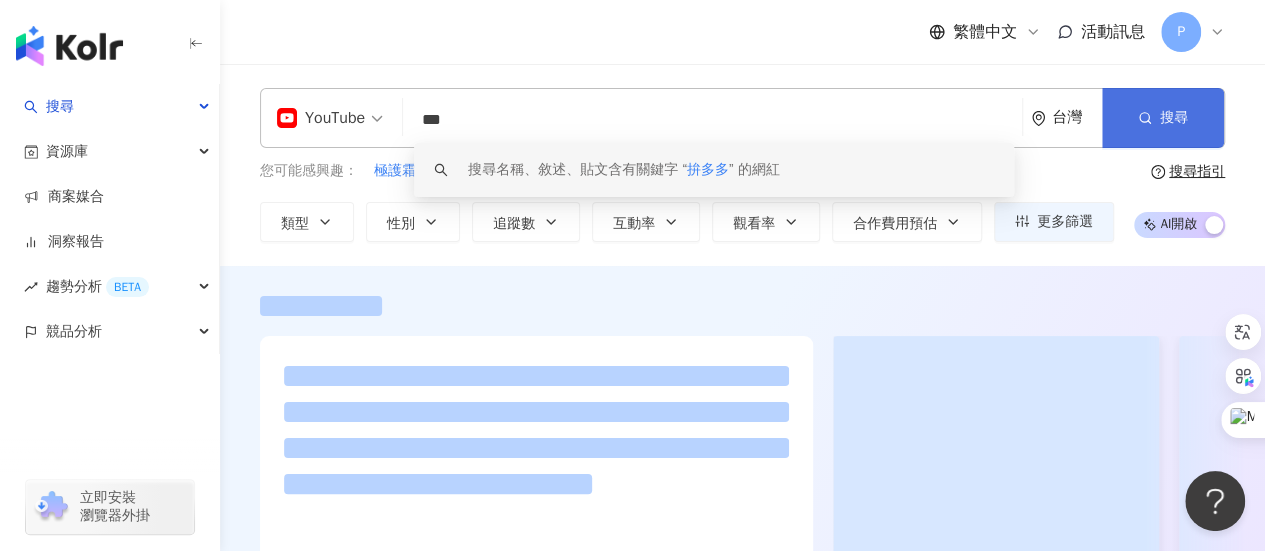 type on "***" 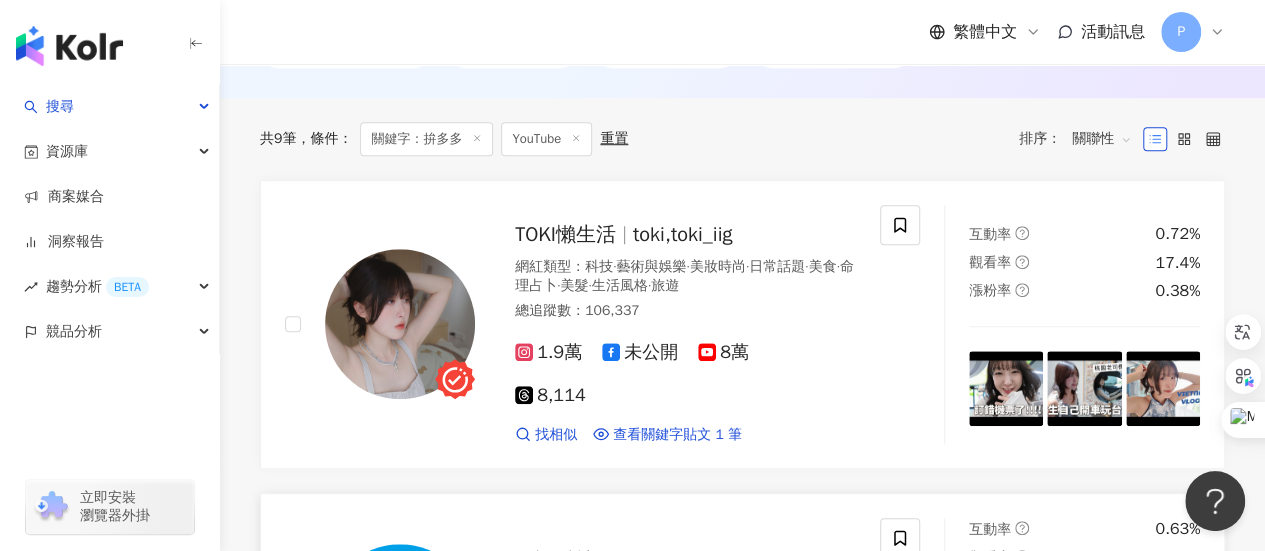 scroll, scrollTop: 700, scrollLeft: 0, axis: vertical 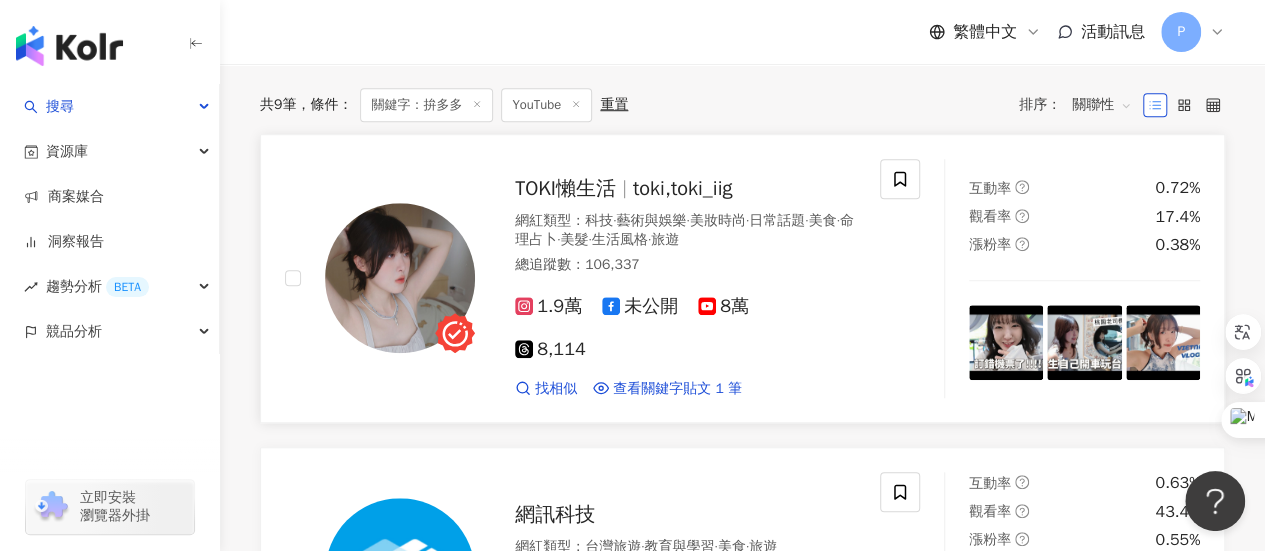 type 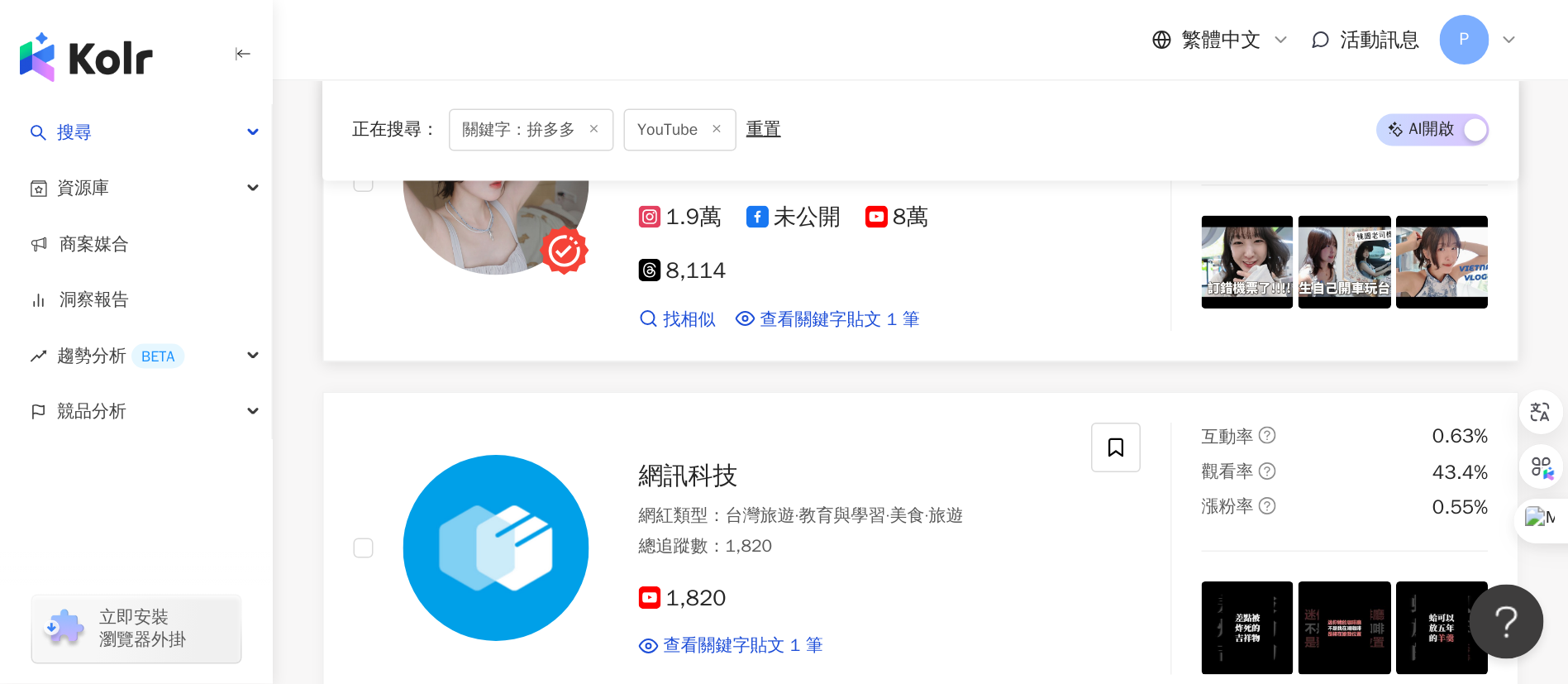 scroll, scrollTop: 662, scrollLeft: 0, axis: vertical 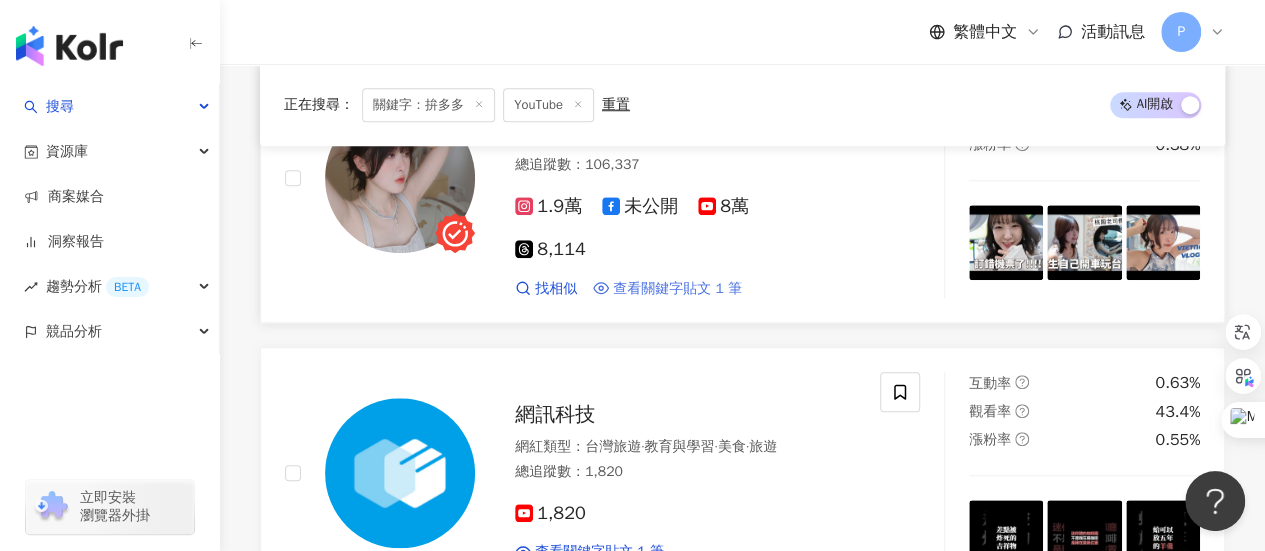 click on "查看關鍵字貼文 1 筆" at bounding box center (677, 289) 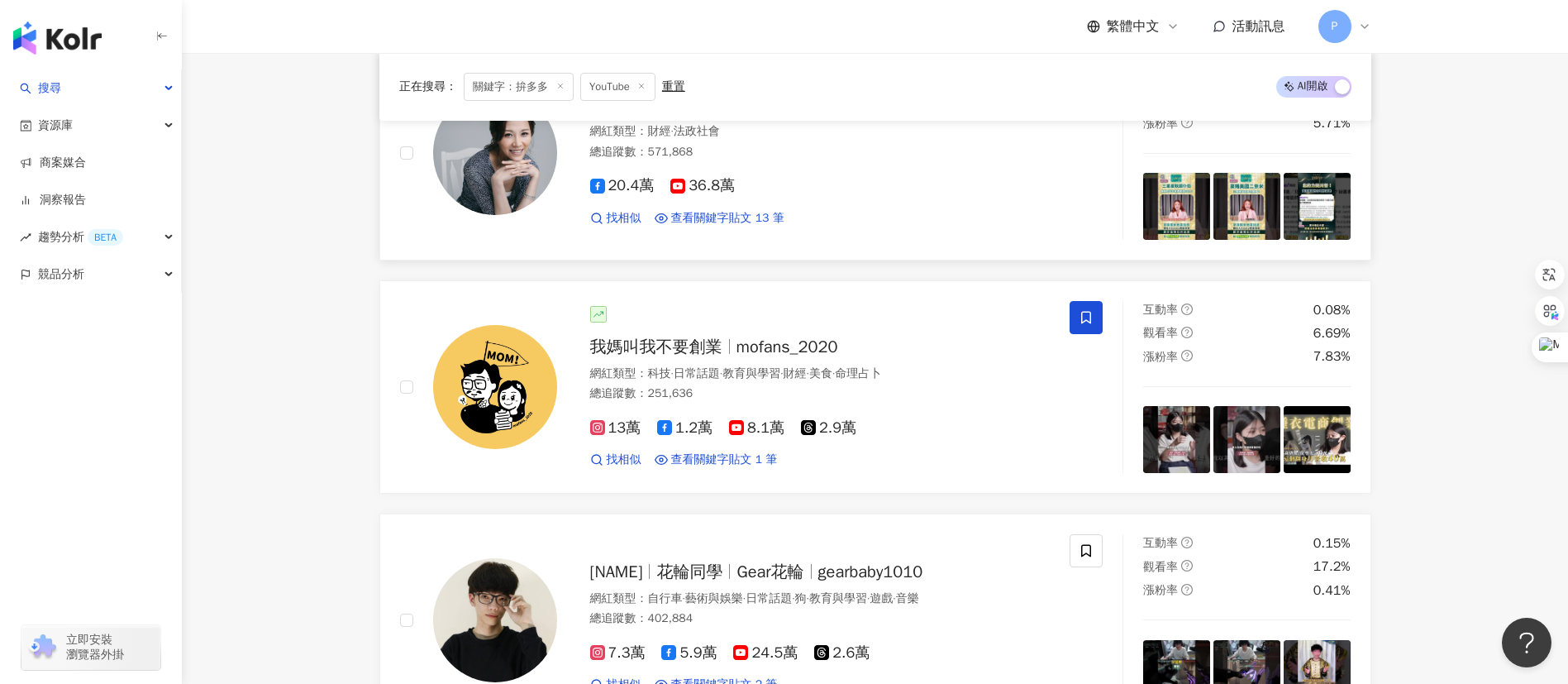 scroll, scrollTop: 1158, scrollLeft: 0, axis: vertical 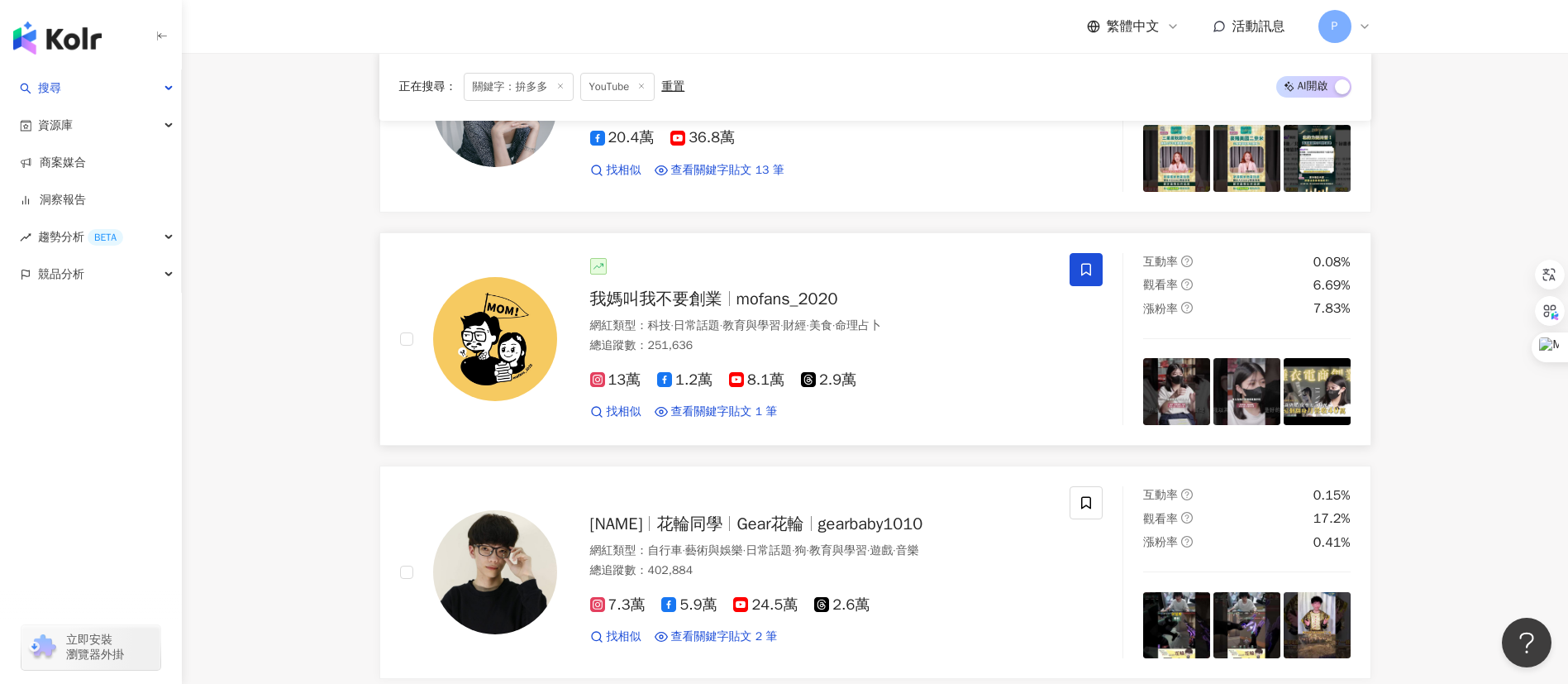 click on "我媽叫我不要創業" at bounding box center [656, 299] 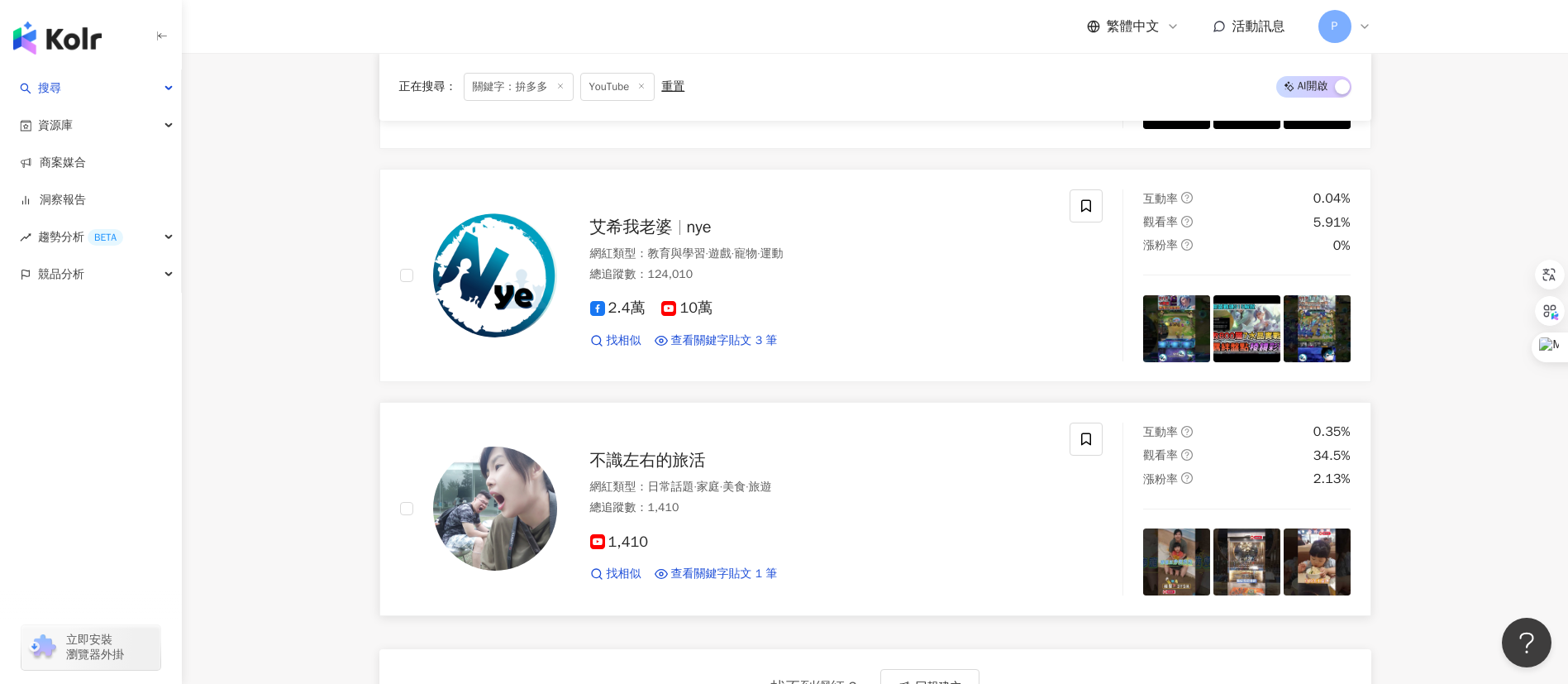 scroll, scrollTop: 2026, scrollLeft: 0, axis: vertical 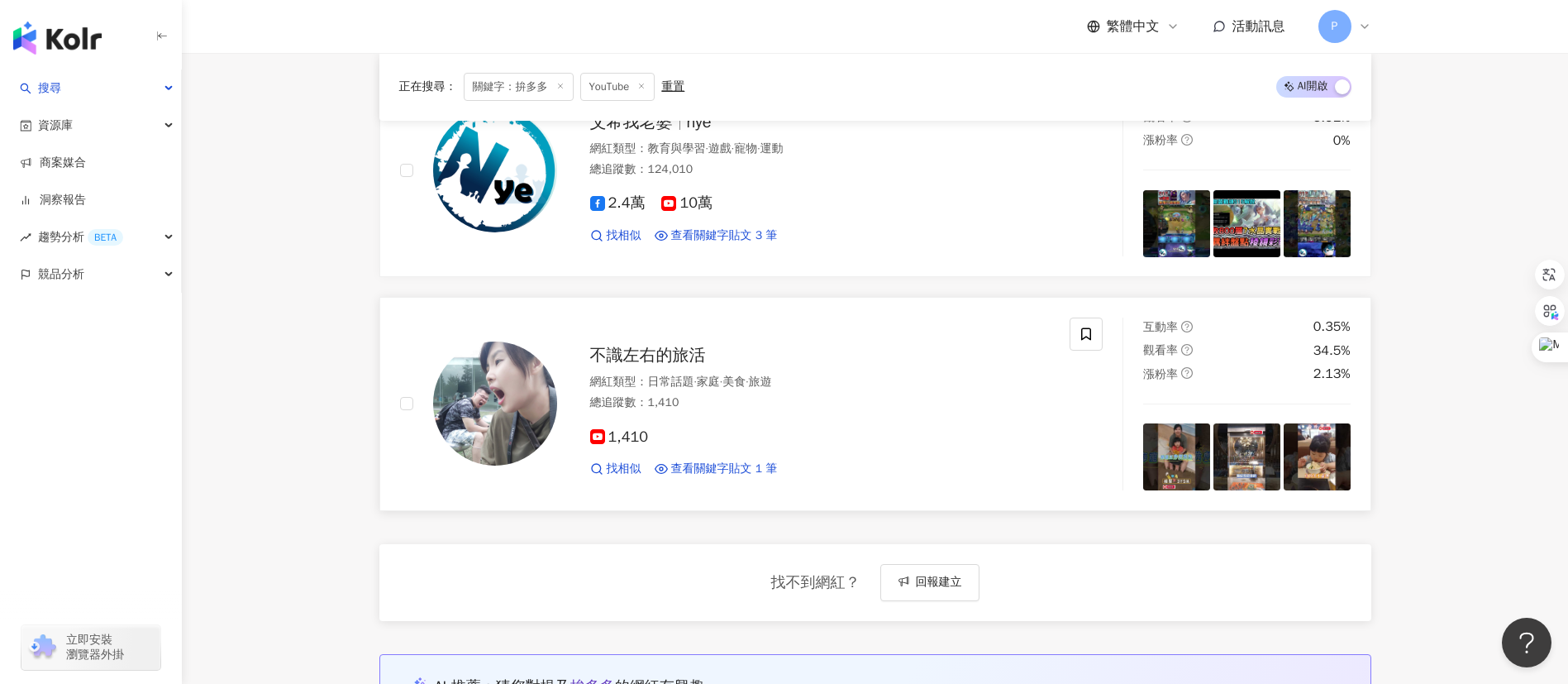 click on "不識左右的旅活" at bounding box center [648, 355] 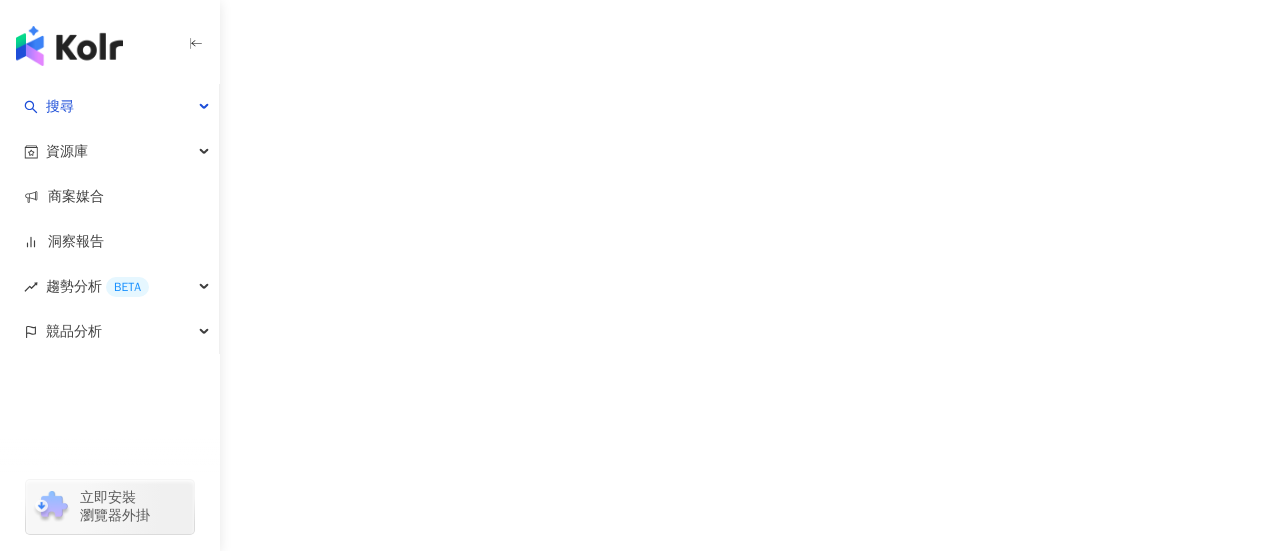 scroll, scrollTop: 0, scrollLeft: 0, axis: both 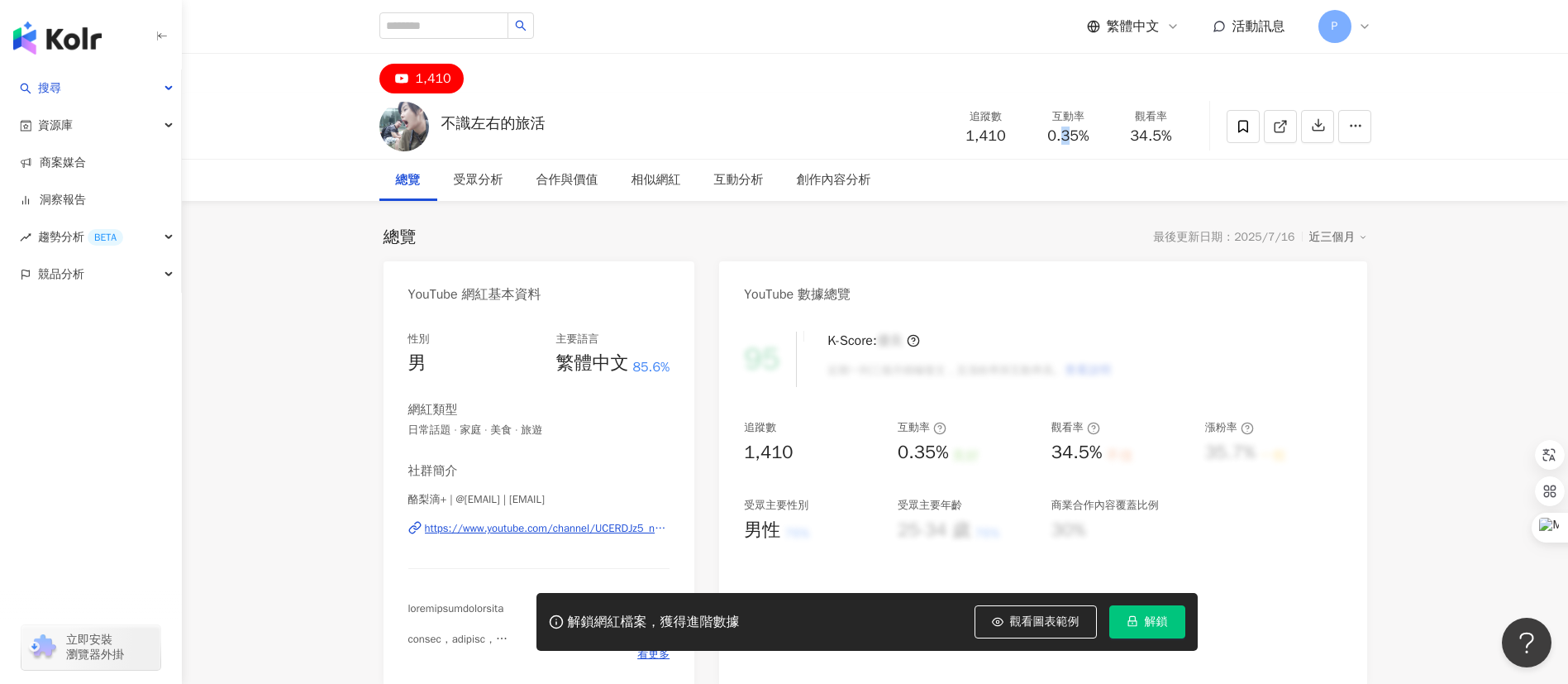 click on "0.35%" at bounding box center [1068, 136] 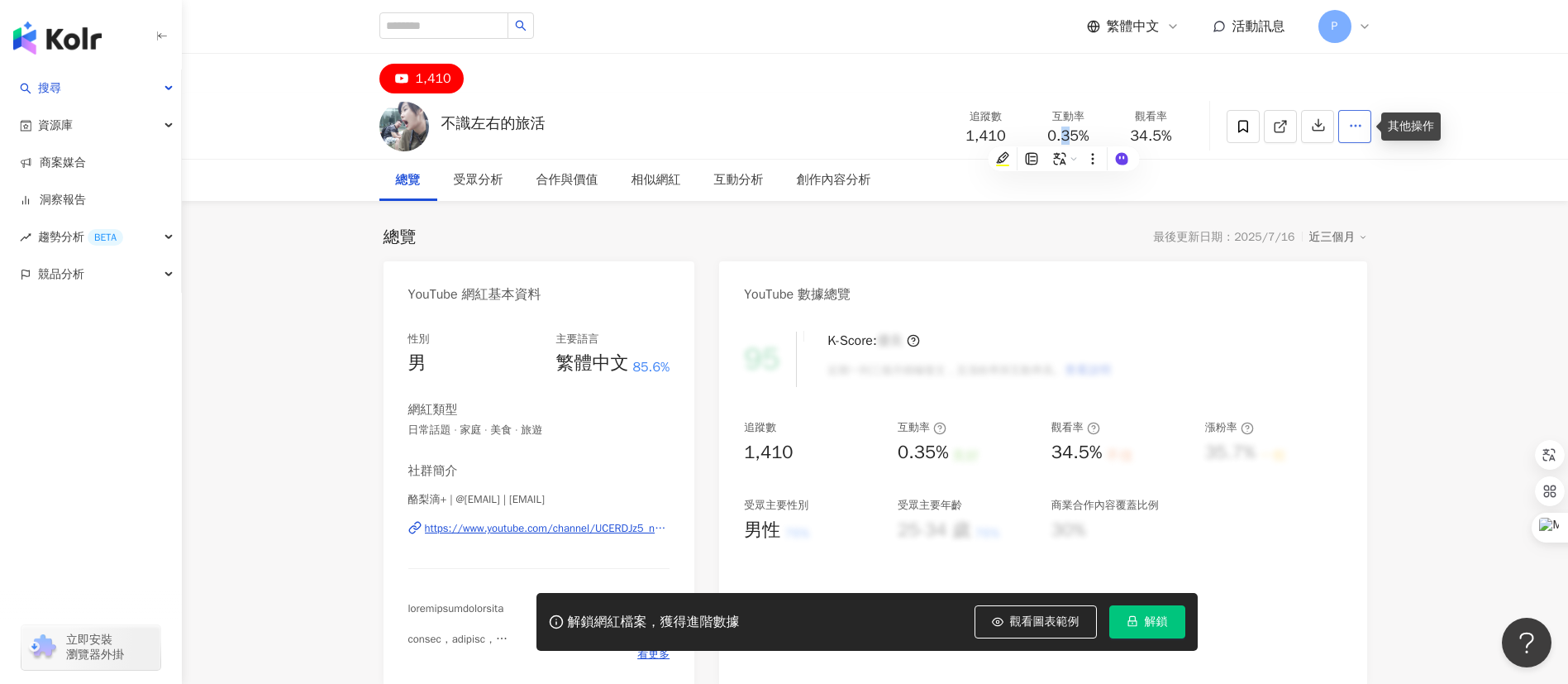 click 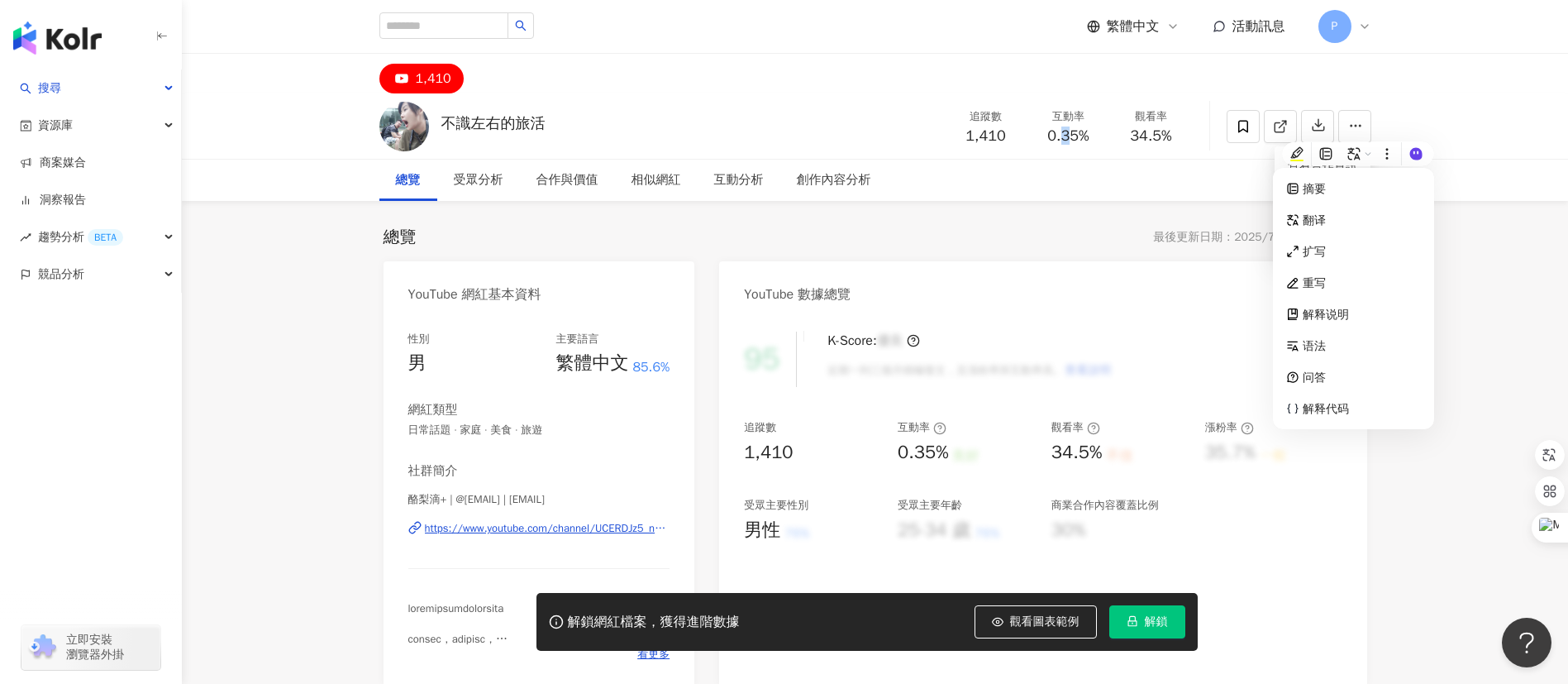 click on "總覽 最後更新日期：2025/7/16 近三個月 YouTube 網紅基本資料 性別   男 主要語言   繁體中文 85.6% 網紅類型 日常話題 · 家庭 · 美食 · 旅遊 社群簡介 酪梨滴+ | @luoh1226 | luoh1226 https://www.youtube.com/channel/UCERDJz5_nzmhhlHDiSQwOLA 看更多 YouTube 數據總覽 95 K-Score :   優良 近期一到三個月積極發文，且漲粉率與互動率高。 查看說明 追蹤數   1,410 互動率   0.35% 良好 觀看率   34.5% 不佳 漲粉率   35.7% 一般 受眾主要性別   男性 76% 受眾主要年齡   25-34 歲 76% 商業合作內容覆蓋比例   30% AI YouTube 成效等級三大指標 互動率 0.35% 良好 同等級網紅的互動率中位數為  0.19% 觀看率 34.5% 不佳 同等級網紅的觀看率中位數為  35.5% 漲粉率 35.7% 一般 同等級網紅的漲粉率中位數為  0.8% 成效等級 ： 優秀 良好 普通 不佳 YouTube 成長趨勢分析 追蹤數   1,410 漲粉數   28,830 漲粉率   35.7% 一般 成長趨勢   高潛力     (" at bounding box center [875, 2643] 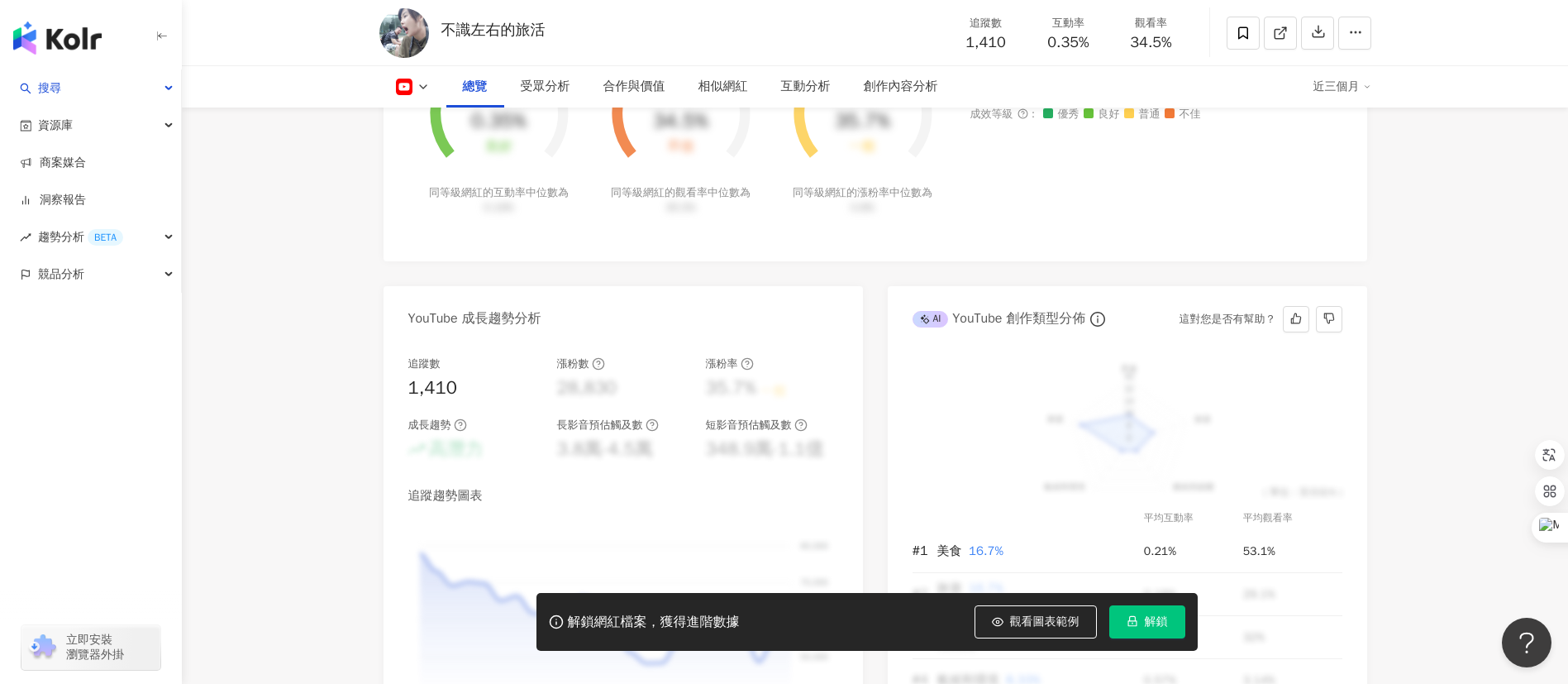 scroll, scrollTop: 868, scrollLeft: 0, axis: vertical 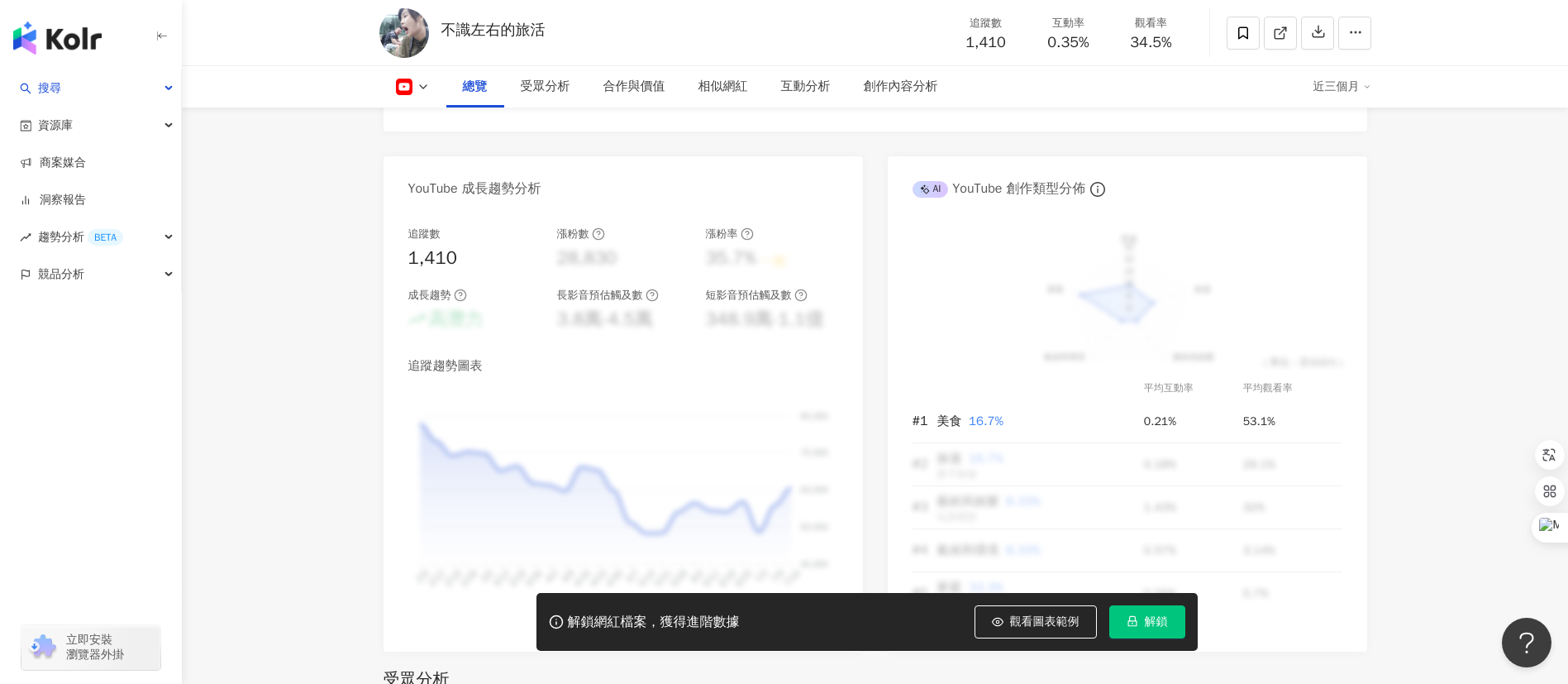 click on "1,410 不識左右的旅活 追蹤數 1,410 互動率 0.35% 觀看率 34.5% 總覽 受眾分析 合作與價值 相似網紅 互動分析 創作內容分析 近三個月 總覽 最後更新日期：2025/7/16 近三個月 YouTube 網紅基本資料 性別   男 主要語言   繁體中文 85.6% 網紅類型 日常話題 · 家庭 · 美食 · 旅遊 社群簡介 酪梨滴+ | @luoh1226 | luoh1226 https://www.youtube.com/channel/UCERDJz5_nzmhhlHDiSQwOLA 看更多 YouTube 數據總覽 95 K-Score :   優良 近期一到三個月積極發文，且漲粉率與互動率高。 查看說明 追蹤數   1,410 互動率   0.35% 良好 觀看率   34.5% 不佳 漲粉率   35.7% 一般 受眾主要性別   男性 76% 受眾主要年齡   25-34 歲 76% 商業合作內容覆蓋比例   30% AI YouTube 成效等級三大指標 互動率 0.35% 良好 同等級網紅的互動率中位數為  0.19% 觀看率 34.5% 不佳 同等級網紅的觀看率中位數為  35.5% 漲粉率 35.7% 一般 同等級網紅的漲粉率中位數為" at bounding box center [875, 1701] 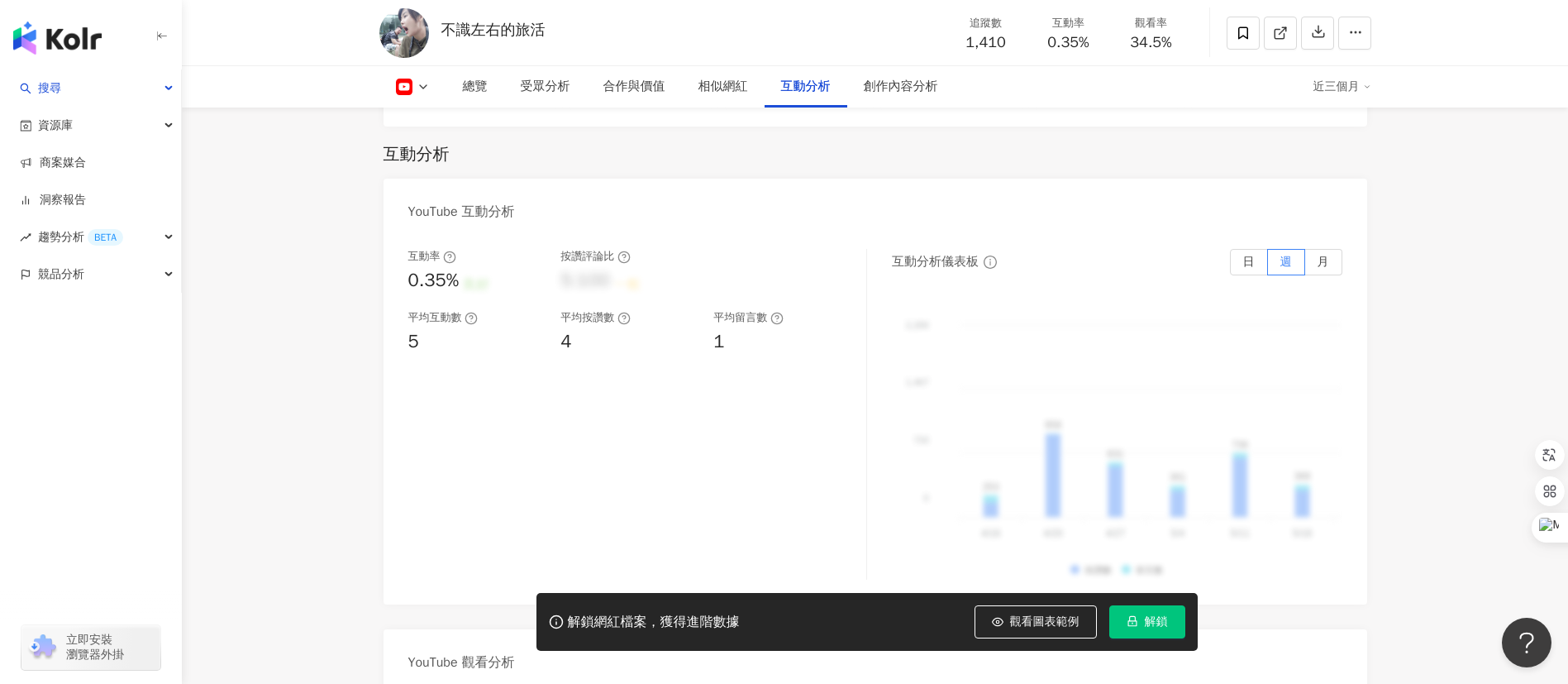 scroll, scrollTop: 2605, scrollLeft: 0, axis: vertical 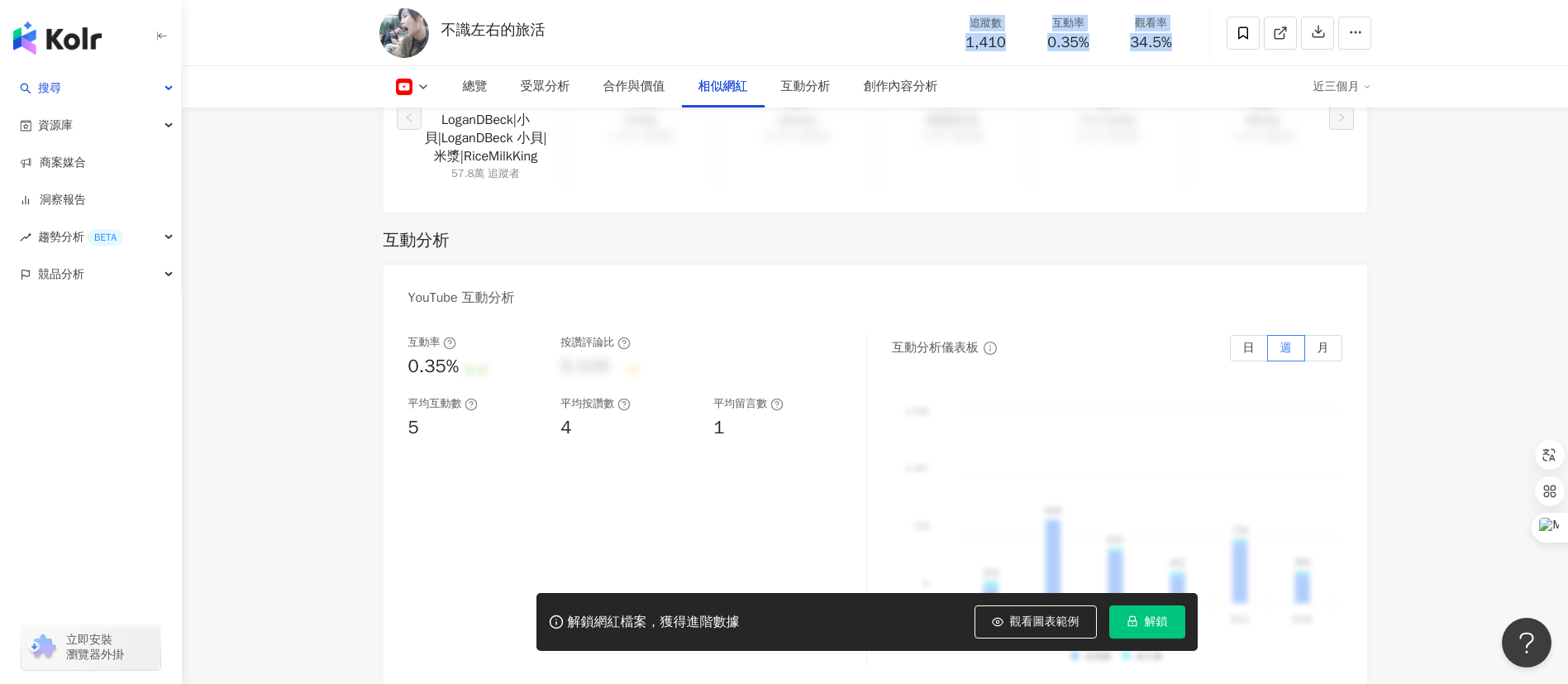drag, startPoint x: 968, startPoint y: 22, endPoint x: 1175, endPoint y: 43, distance: 208.06249 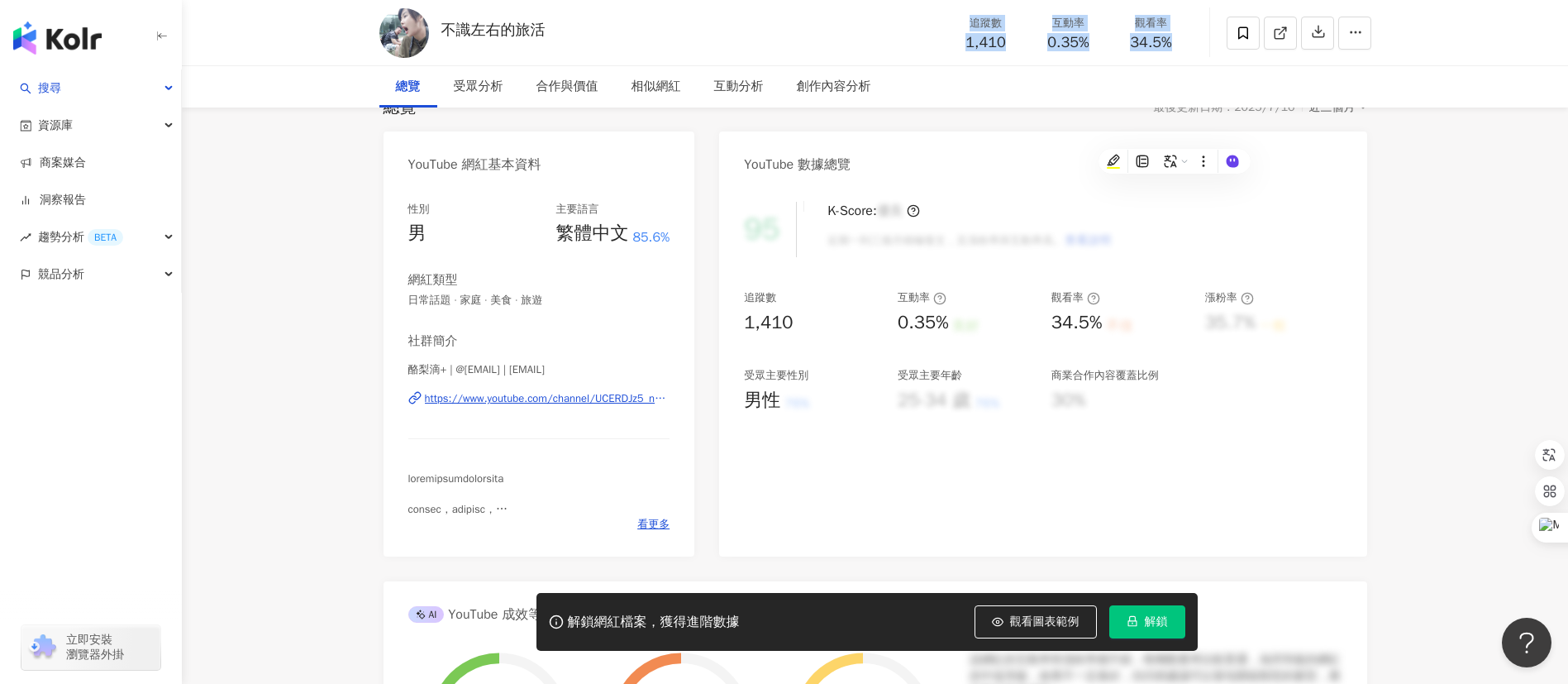 scroll, scrollTop: 0, scrollLeft: 0, axis: both 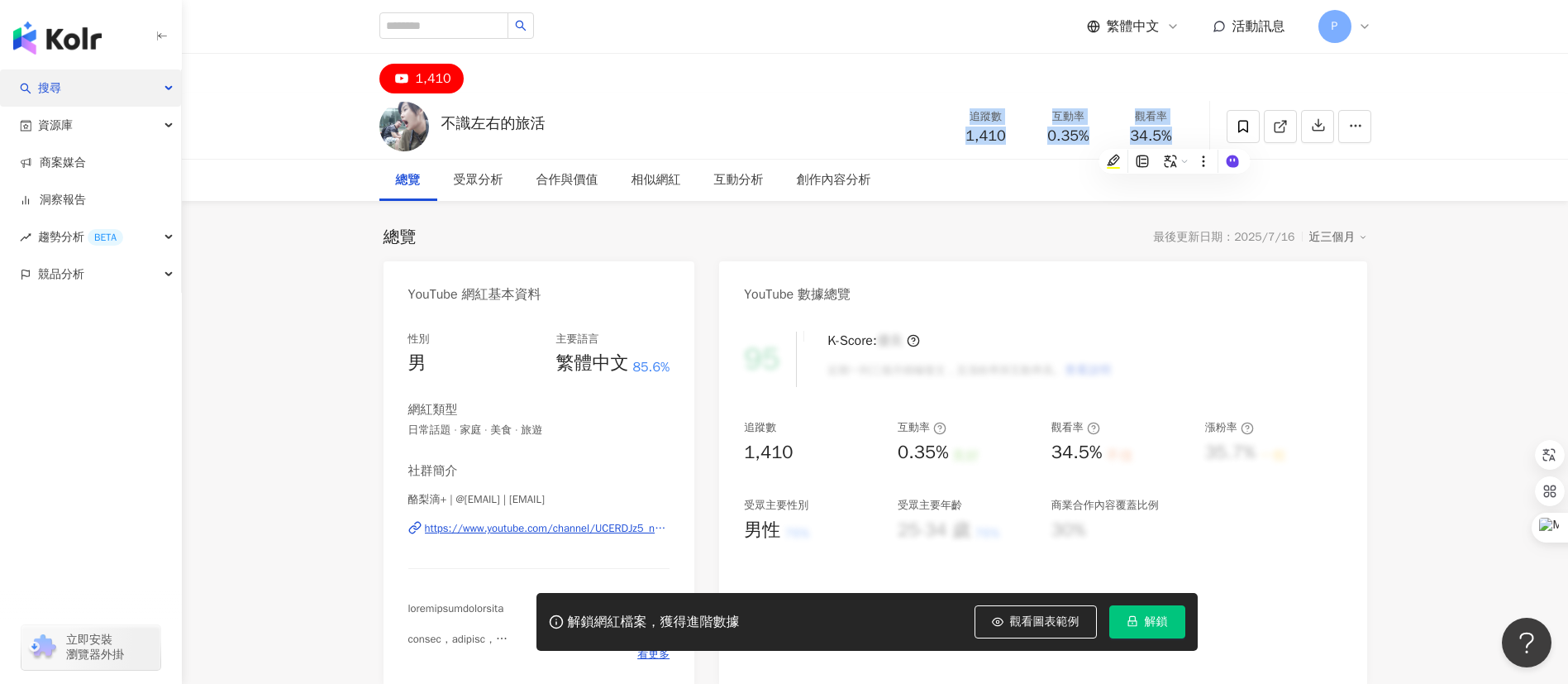 click on "搜尋" at bounding box center (50, 88) 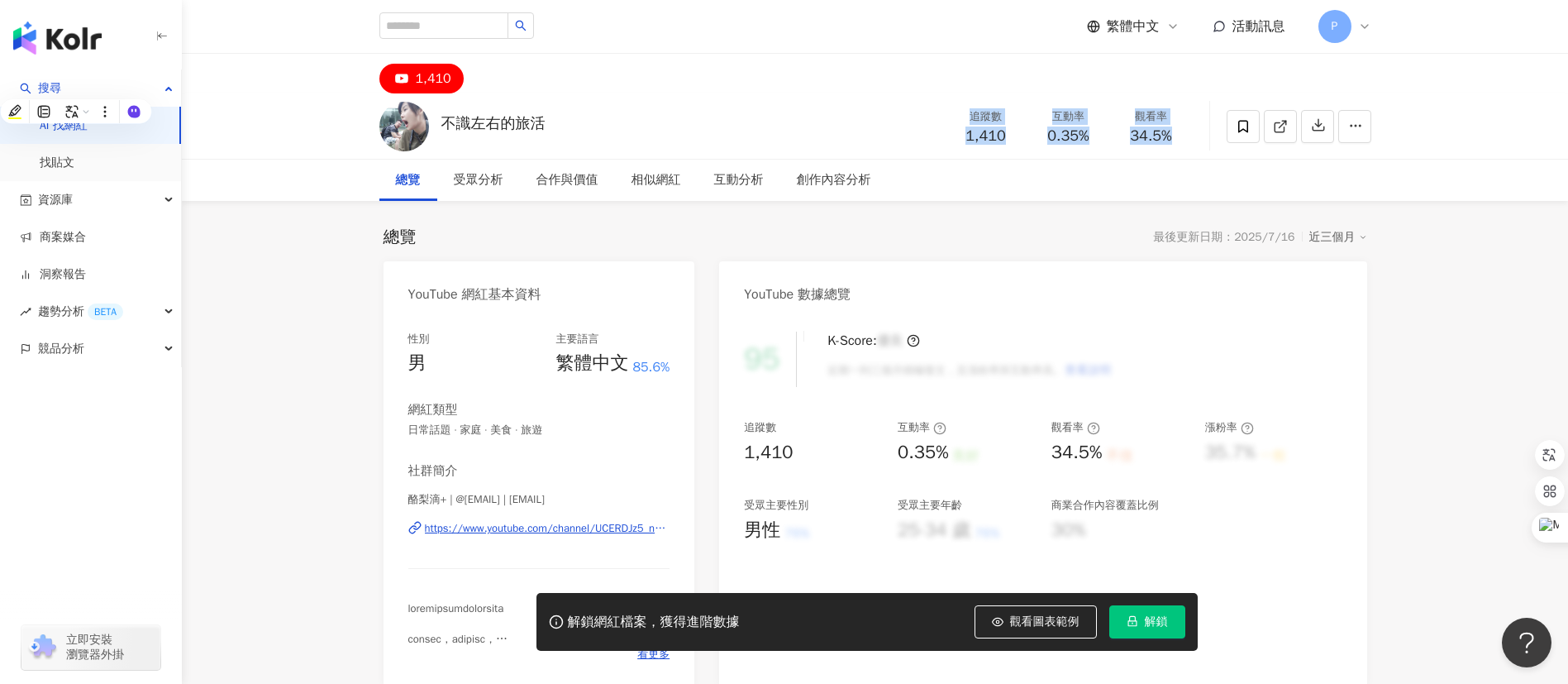 click on "1,410 不識左右的旅活 追蹤數 1,410 互動率 0.35% 觀看率 34.5% 總覽 受眾分析 合作與價值 相似網紅 互動分析 創作內容分析 總覽 最後更新日期：2025/7/16 近三個月 YouTube 網紅基本資料 性別   男 主要語言   繁體中文 85.6% 網紅類型 日常話題 · 家庭 · 美食 · 旅遊 社群簡介 酪梨滴+ | @luoh1226 | luoh1226 https://www.youtube.com/channel/UCERDJz5_nzmhhlHDiSQwOLA 看更多 YouTube 數據總覽 95 K-Score :   優良 近期一到三個月積極發文，且漲粉率與互動率高。 查看說明 追蹤數   1,410 互動率   0.35% 良好 觀看率   34.5% 不佳 漲粉率   35.7% 一般 受眾主要性別   男性 76% 受眾主要年齡   25-34 歲 76% 商業合作內容覆蓋比例   30% AI YouTube 成效等級三大指標 互動率 0.35% 良好 同等級網紅的互動率中位數為  0.19% 觀看率 34.5% 不佳 同等級網紅的觀看率中位數為  35.5% 漲粉率 35.7% 一般 同等級網紅的漲粉率中位數為  0.8% ：" at bounding box center [875, 2570] 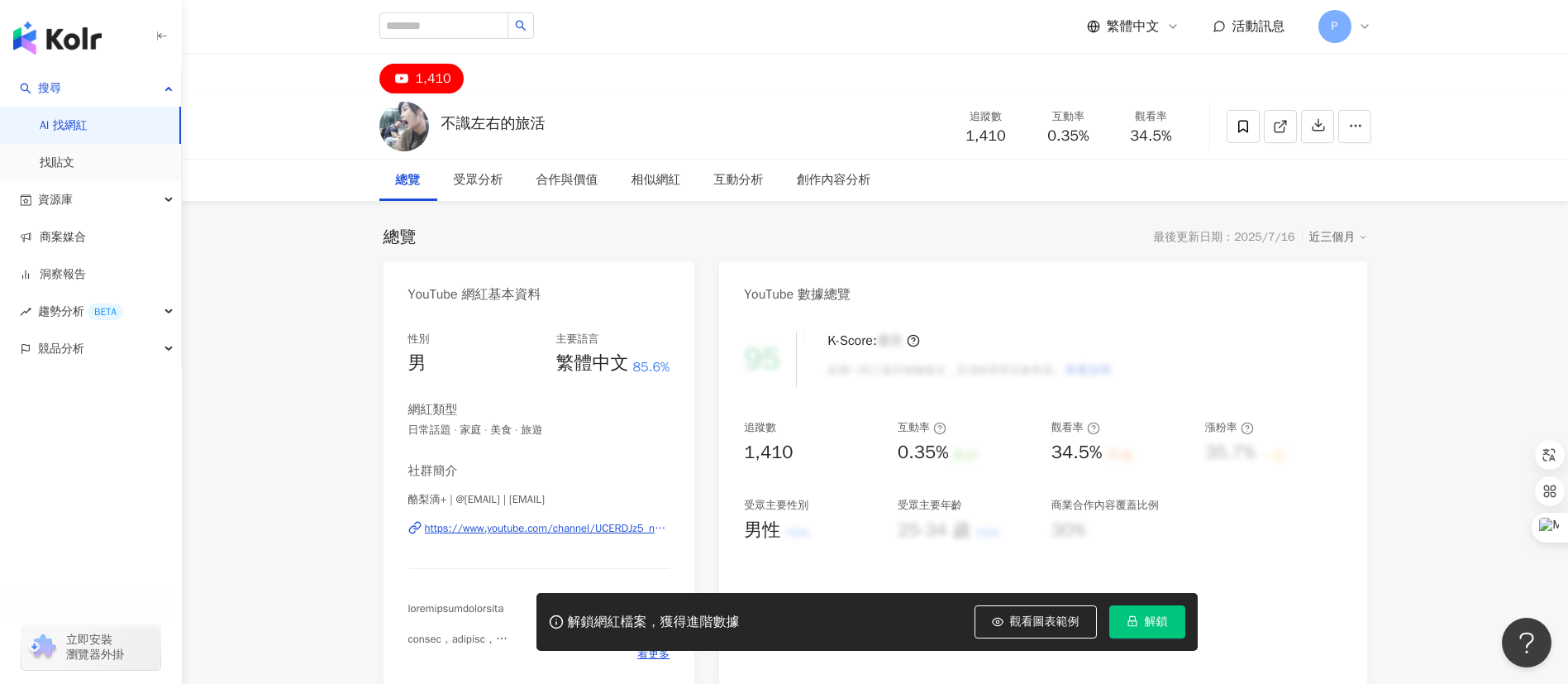 click at bounding box center (57, 38) 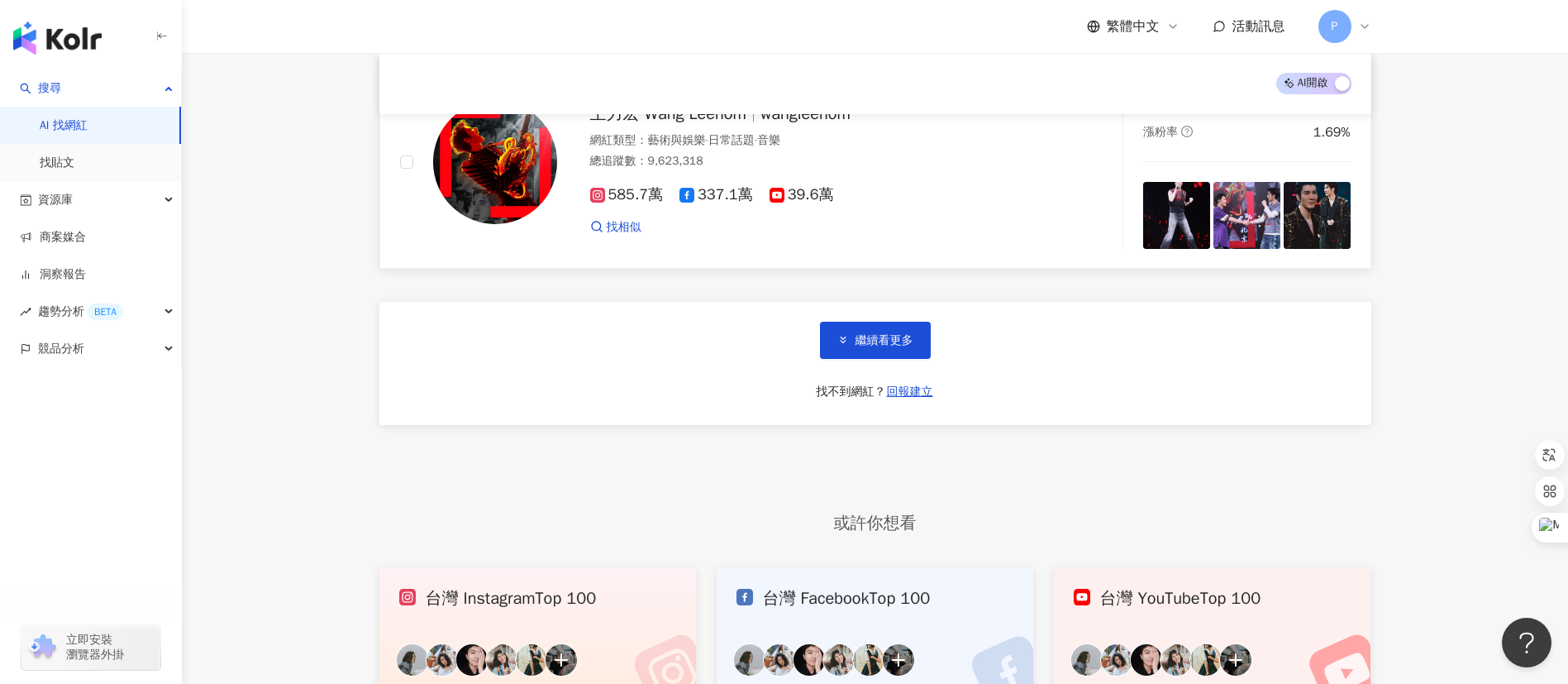 scroll, scrollTop: 2600, scrollLeft: 0, axis: vertical 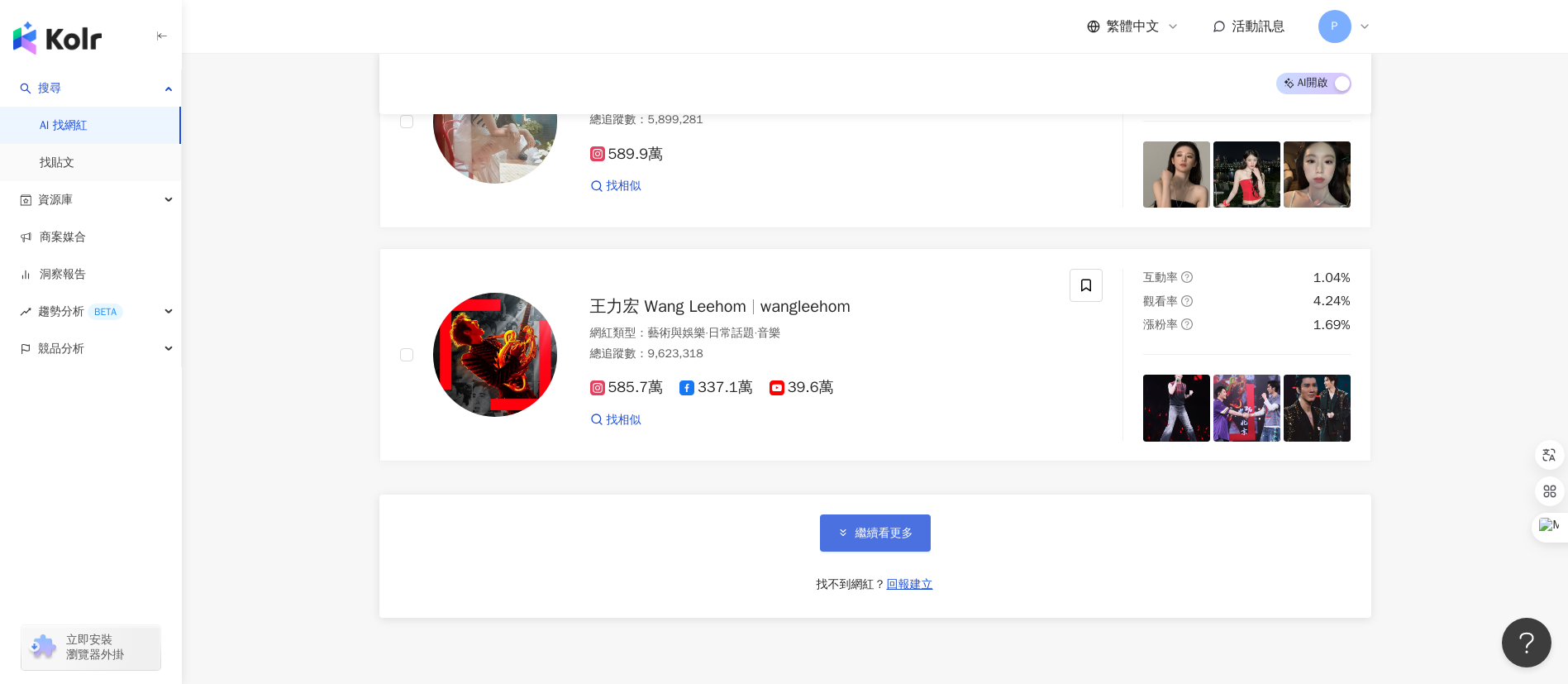 click on "繼續看更多" at bounding box center (884, 533) 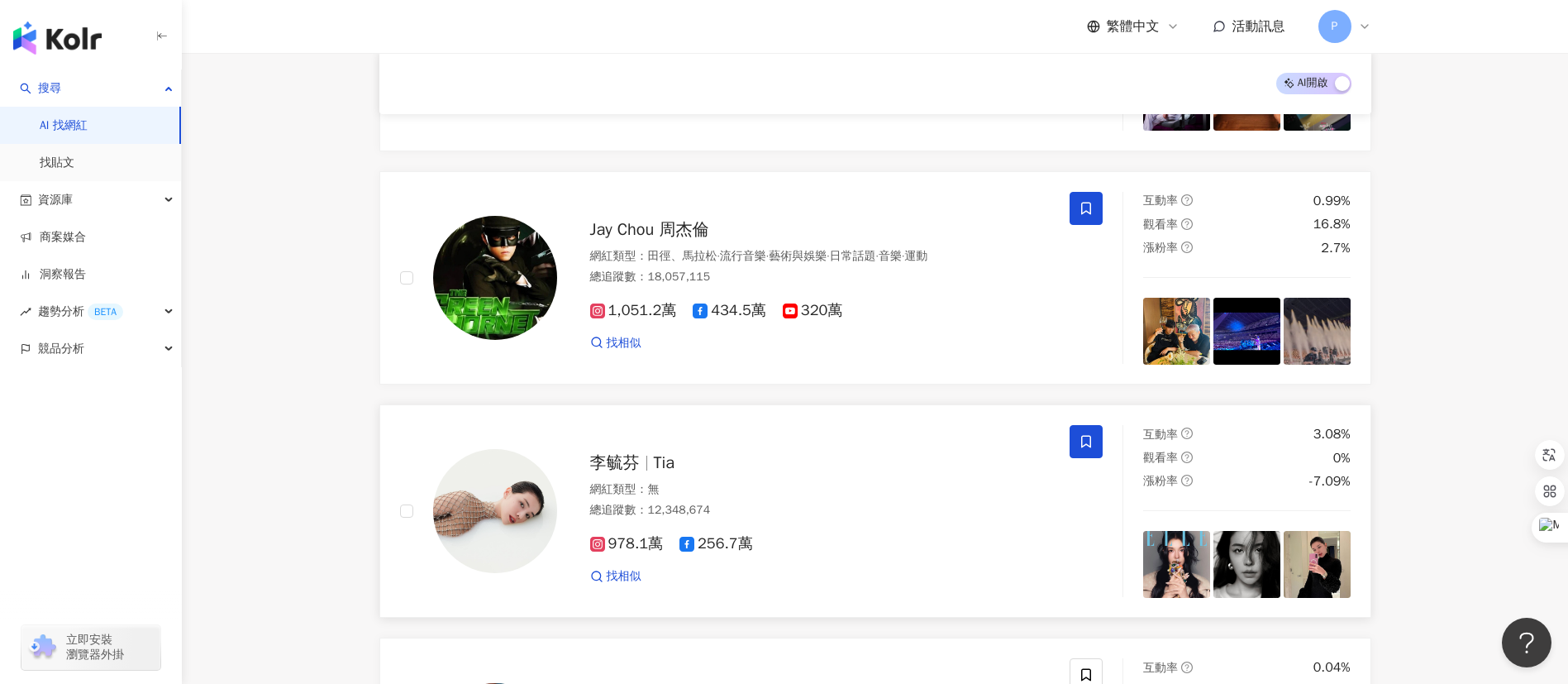 scroll, scrollTop: 615, scrollLeft: 0, axis: vertical 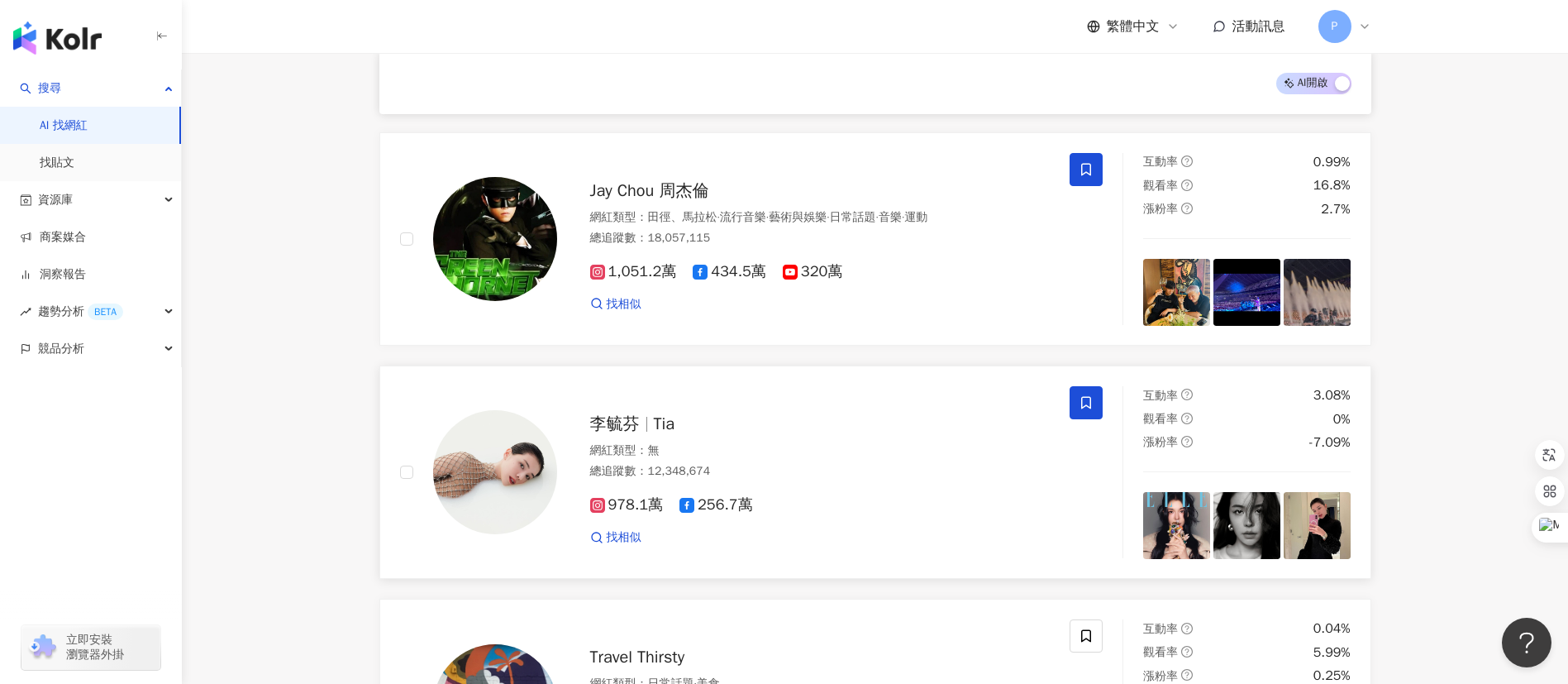 click on "李毓芬" at bounding box center (615, 423) 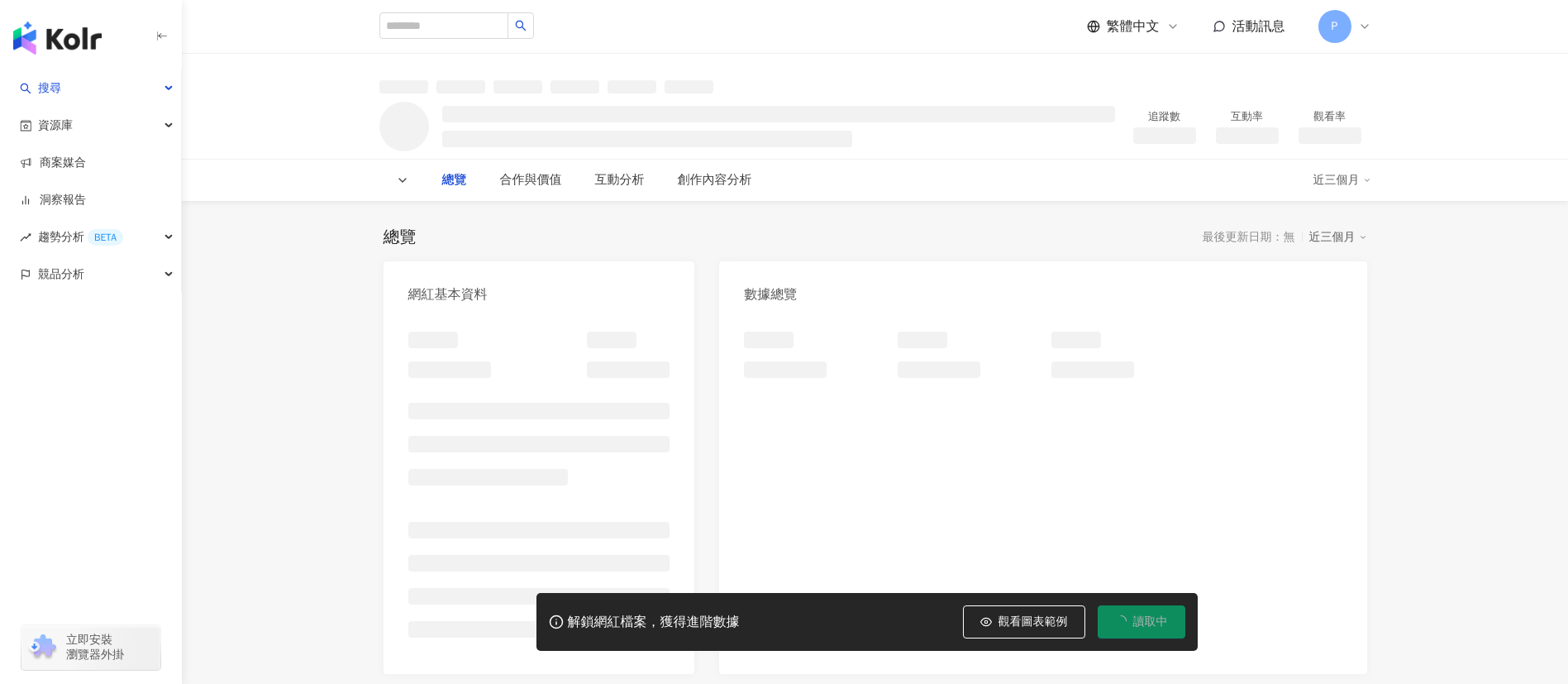 scroll, scrollTop: 0, scrollLeft: 0, axis: both 